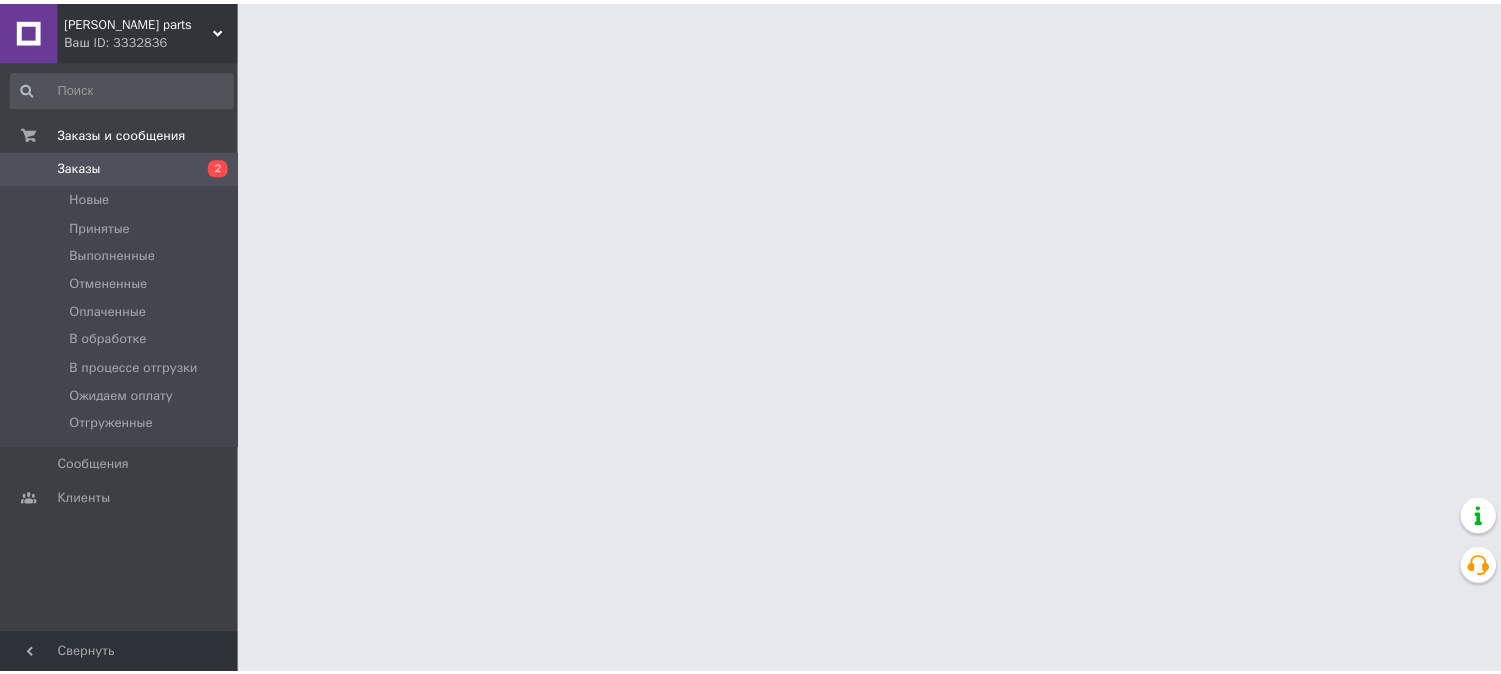 scroll, scrollTop: 0, scrollLeft: 0, axis: both 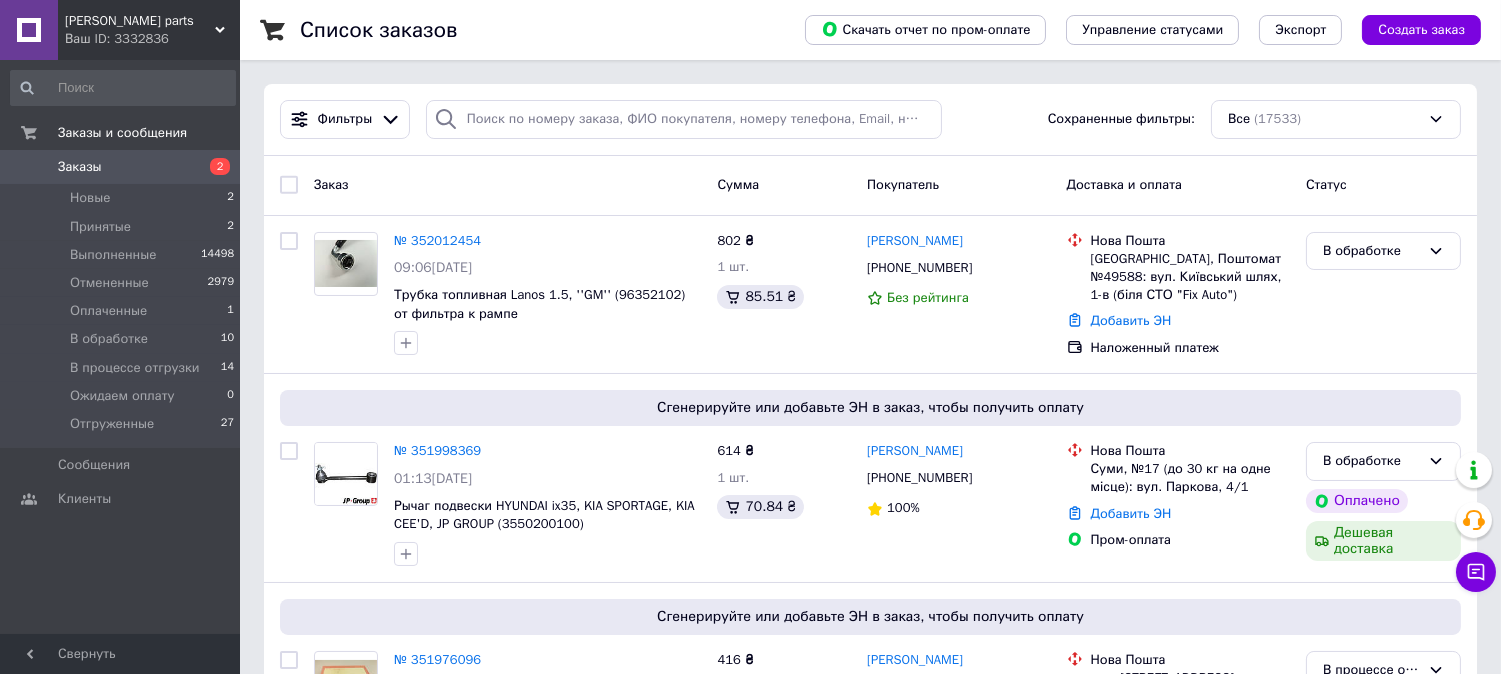 click on "Заказы и сообщения Заказы 2 Новые 2 Принятые 2 Выполненные 14498 Отмененные 2979 Оплаченные 1 В обработке 10 В процессе отгрузки 14 Ожидаем оплату 0 Отгруженные 27 Сообщения 0 Клиенты" at bounding box center (123, 350) 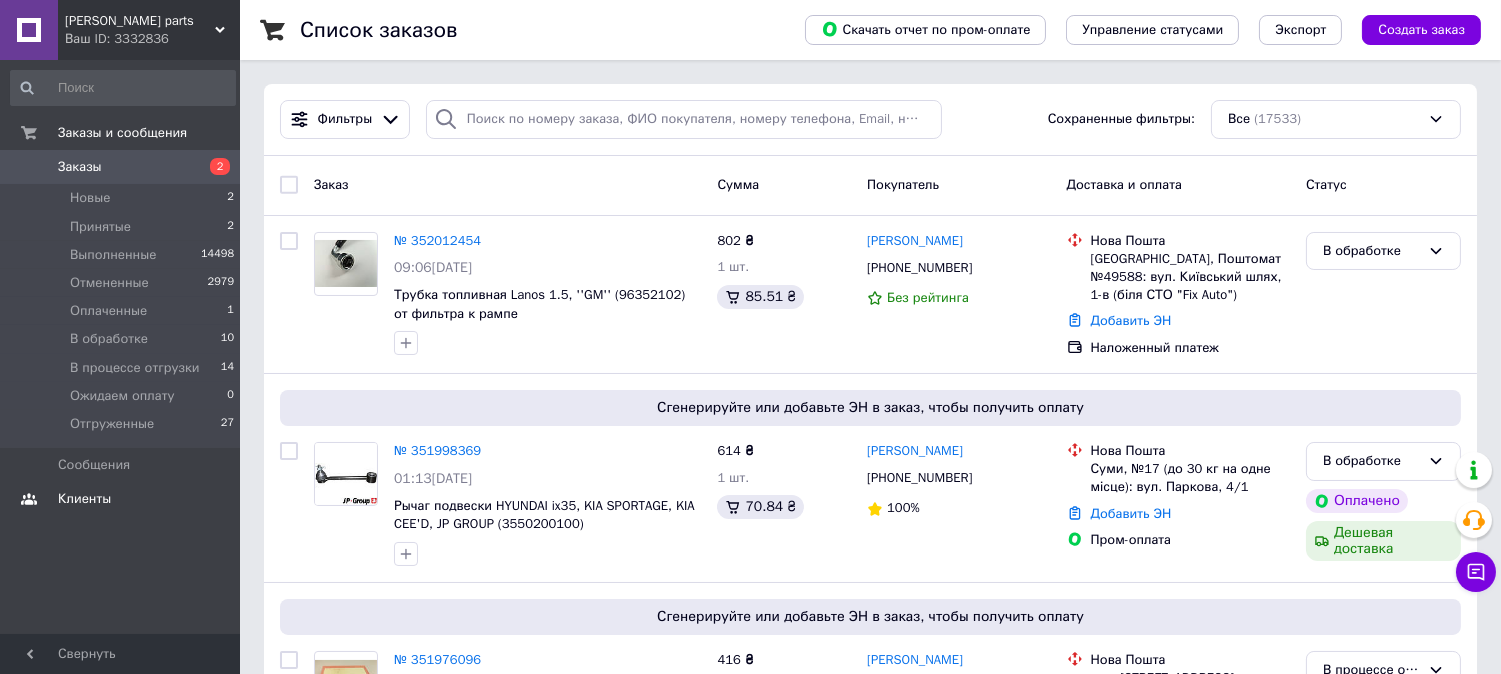 click on "Клиенты" at bounding box center [121, 499] 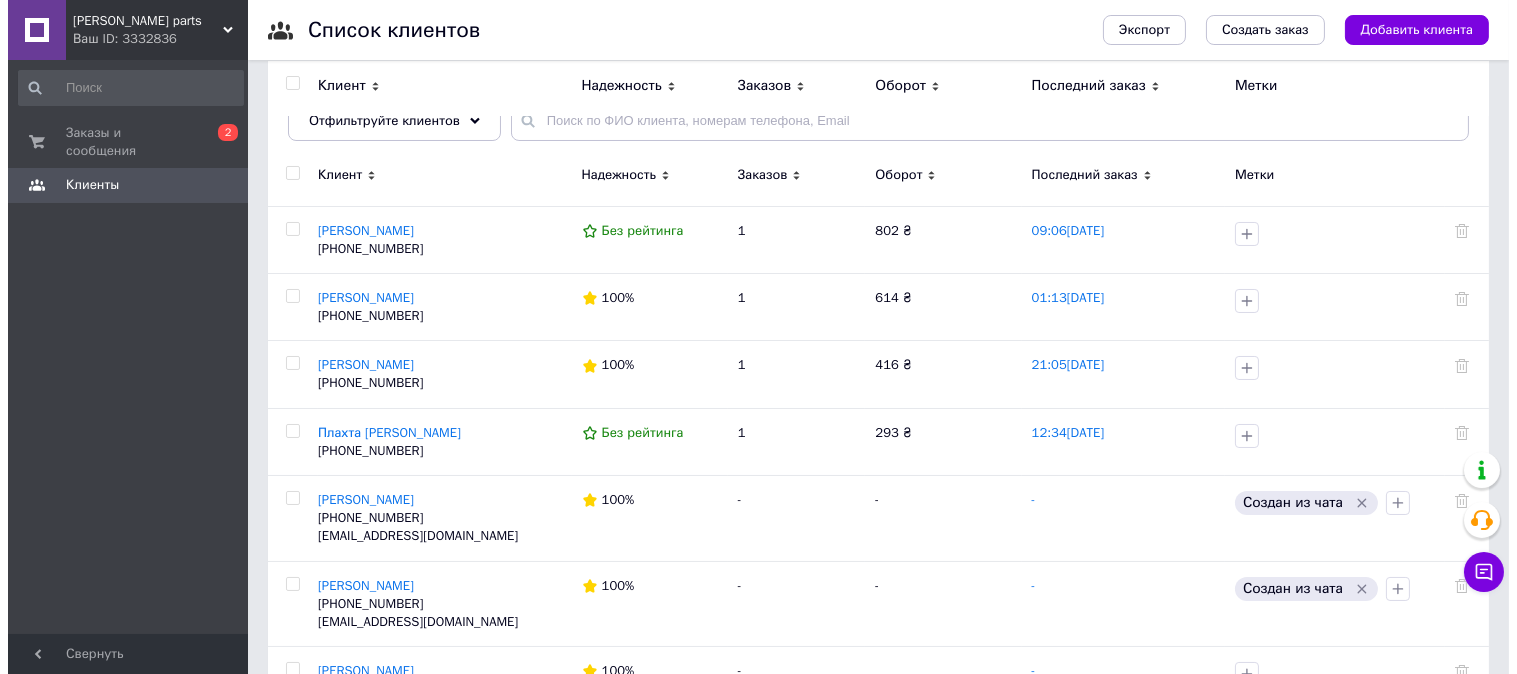 scroll, scrollTop: 0, scrollLeft: 0, axis: both 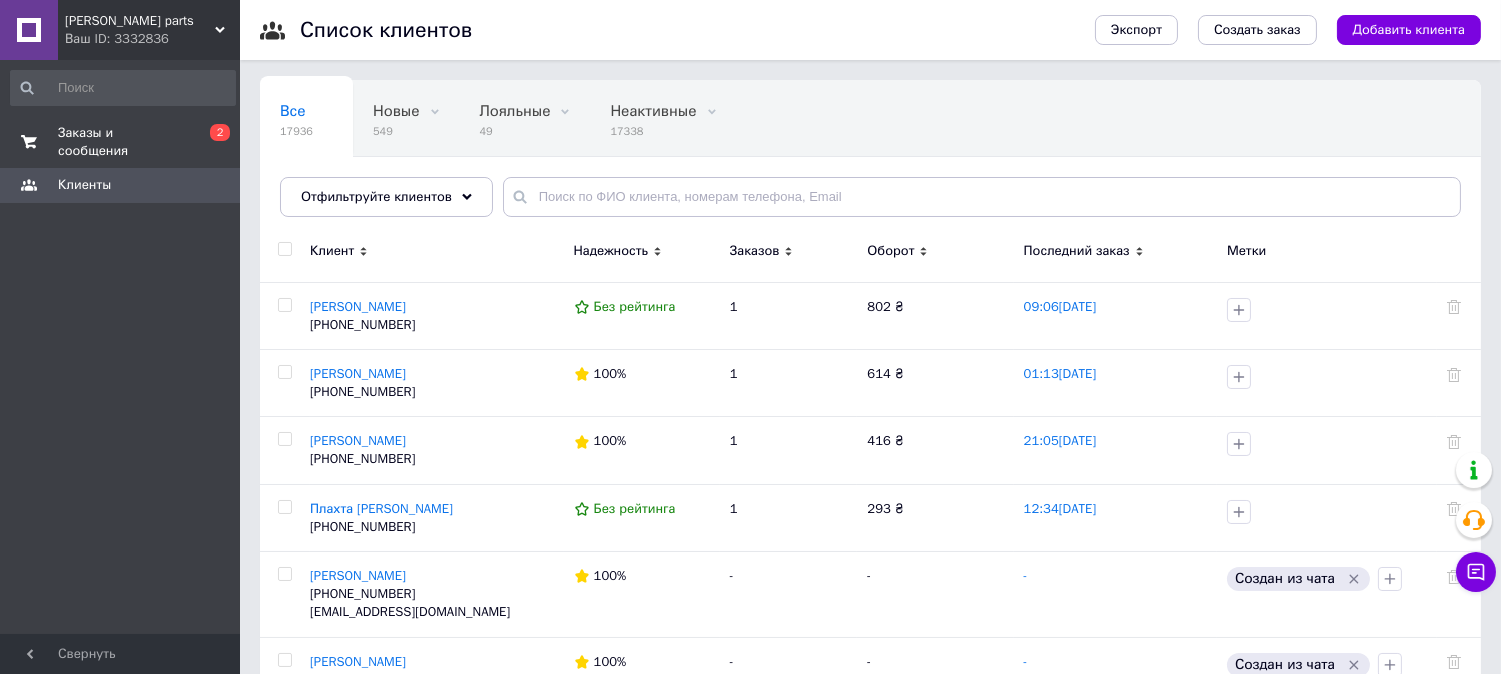 click on "Заказы и сообщения" at bounding box center (121, 142) 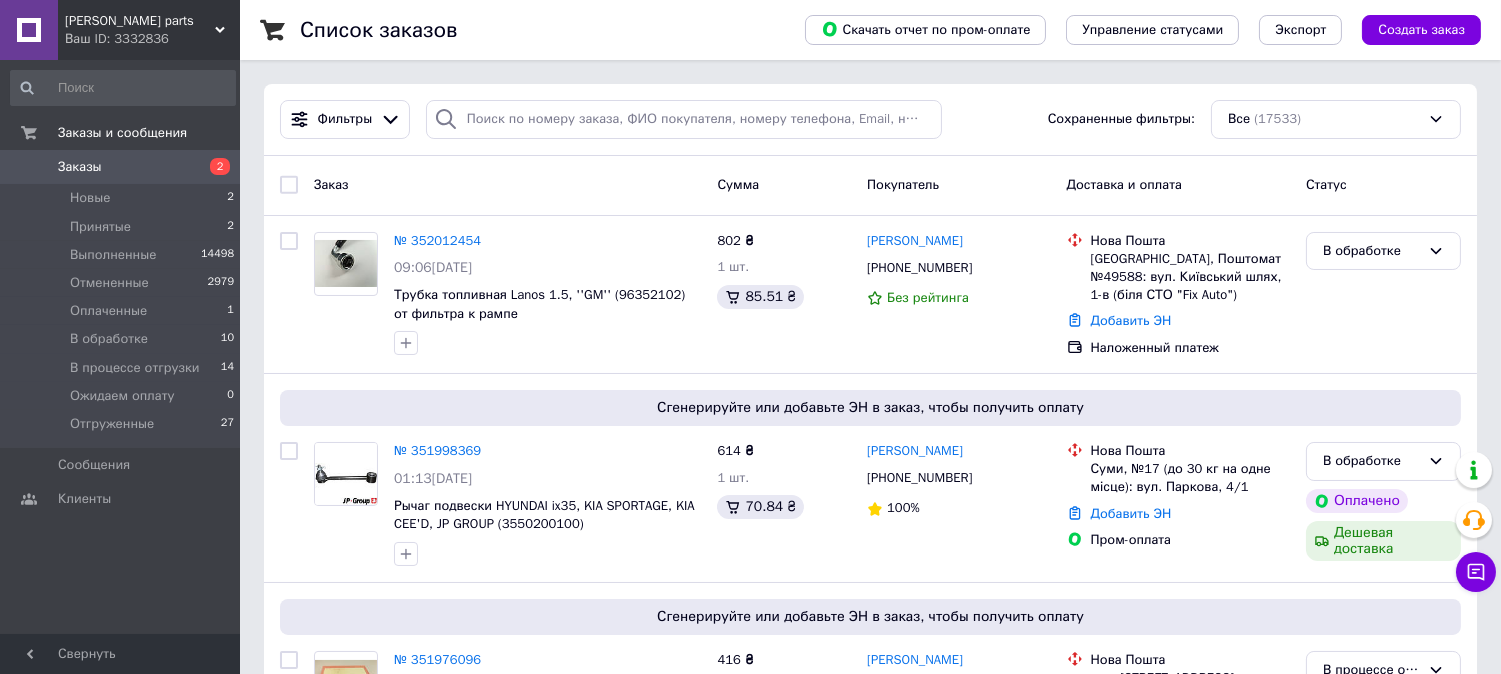 click on "[PERSON_NAME] parts" at bounding box center (140, 21) 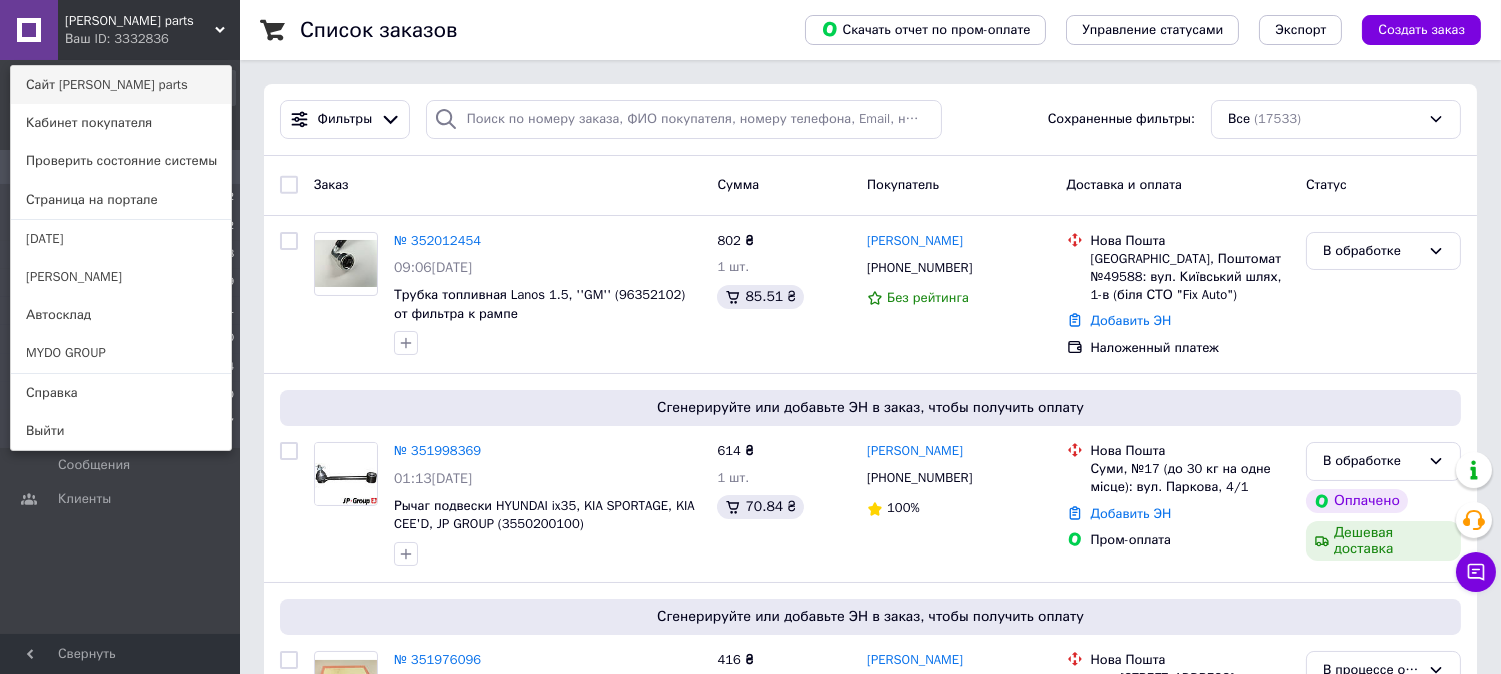click on "Сайт Diana parts" at bounding box center (121, 85) 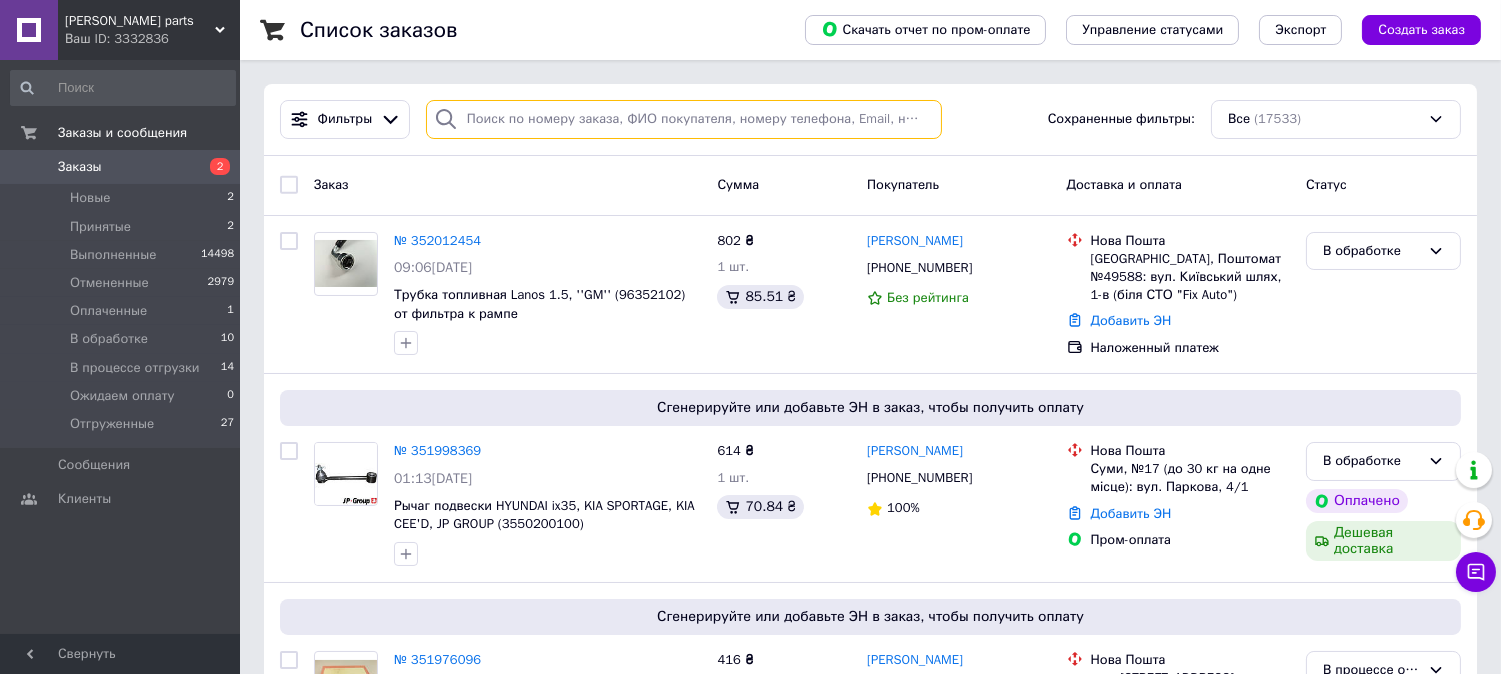 click at bounding box center (684, 119) 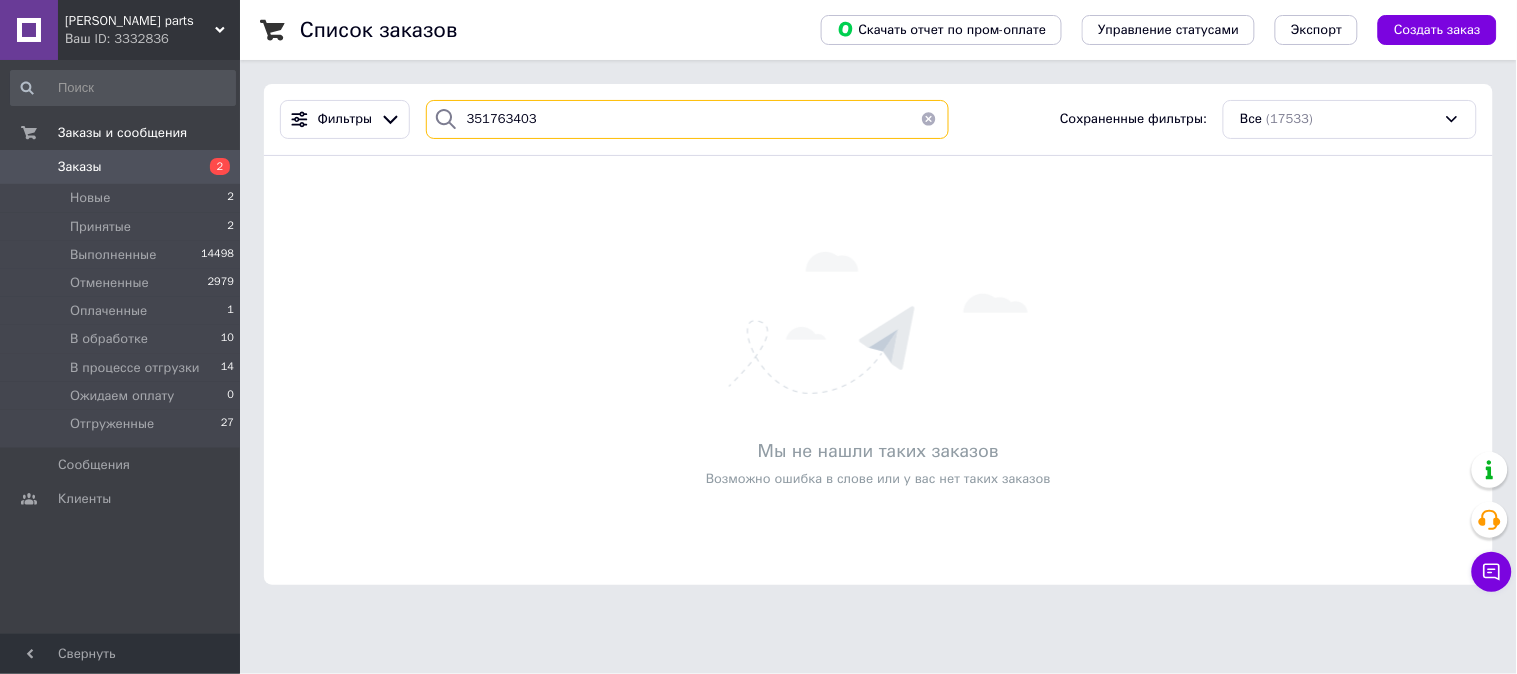 drag, startPoint x: 546, startPoint y: 123, endPoint x: 458, endPoint y: 107, distance: 89.44272 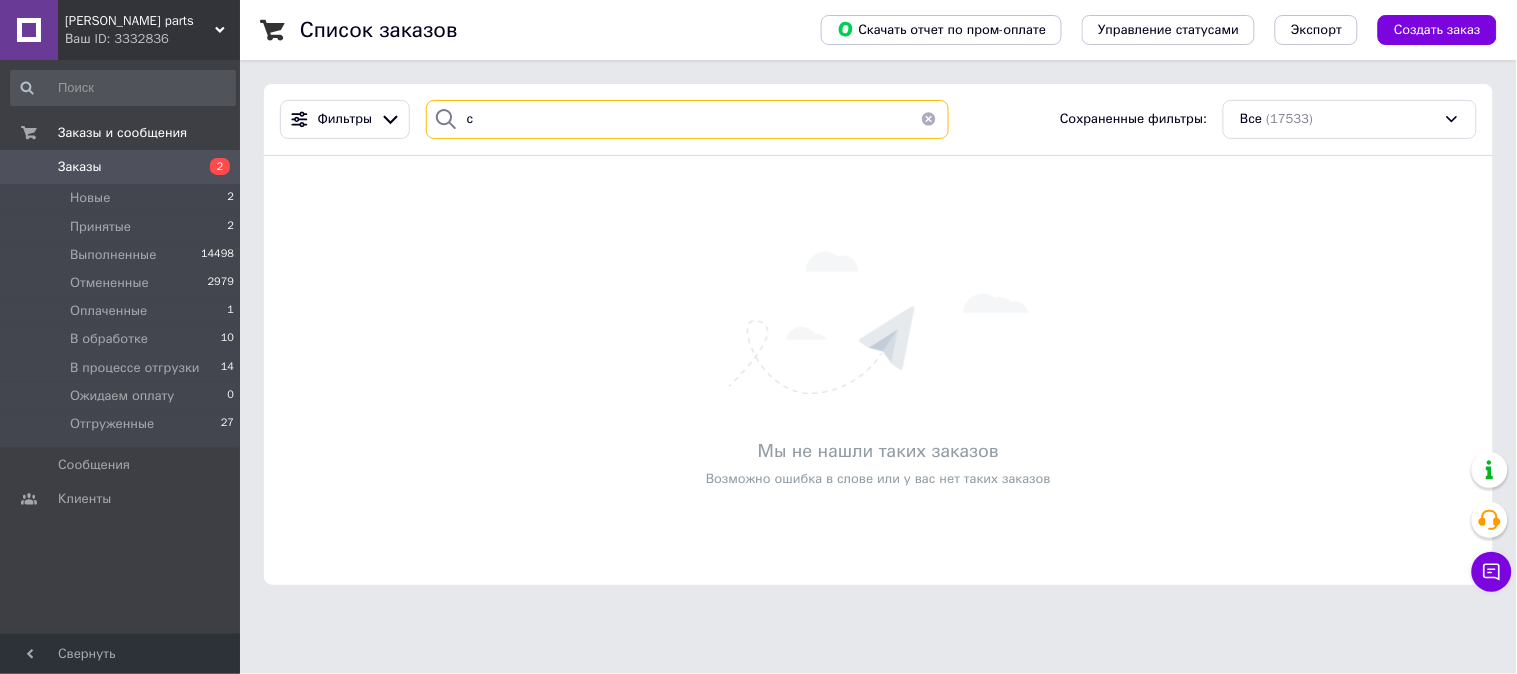 type on "с" 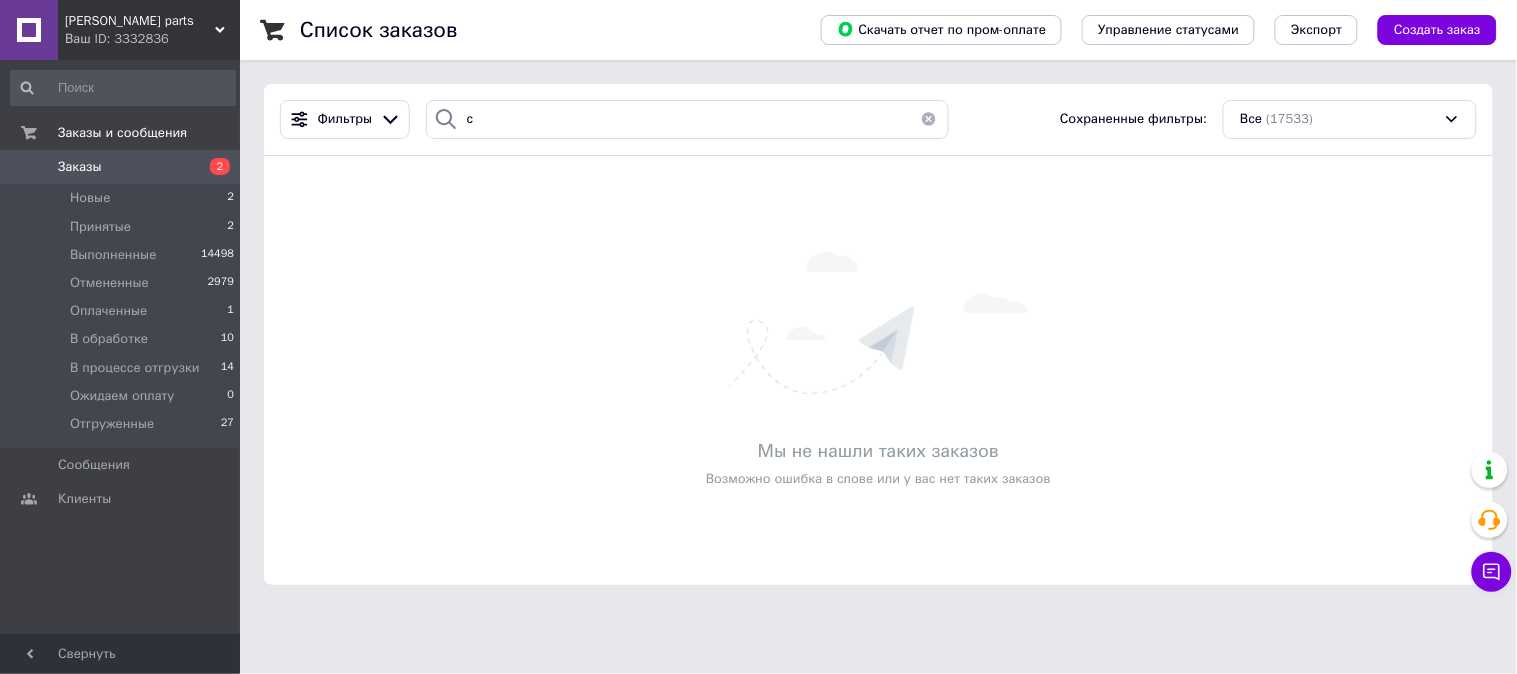 click on "[PERSON_NAME] parts" at bounding box center [140, 21] 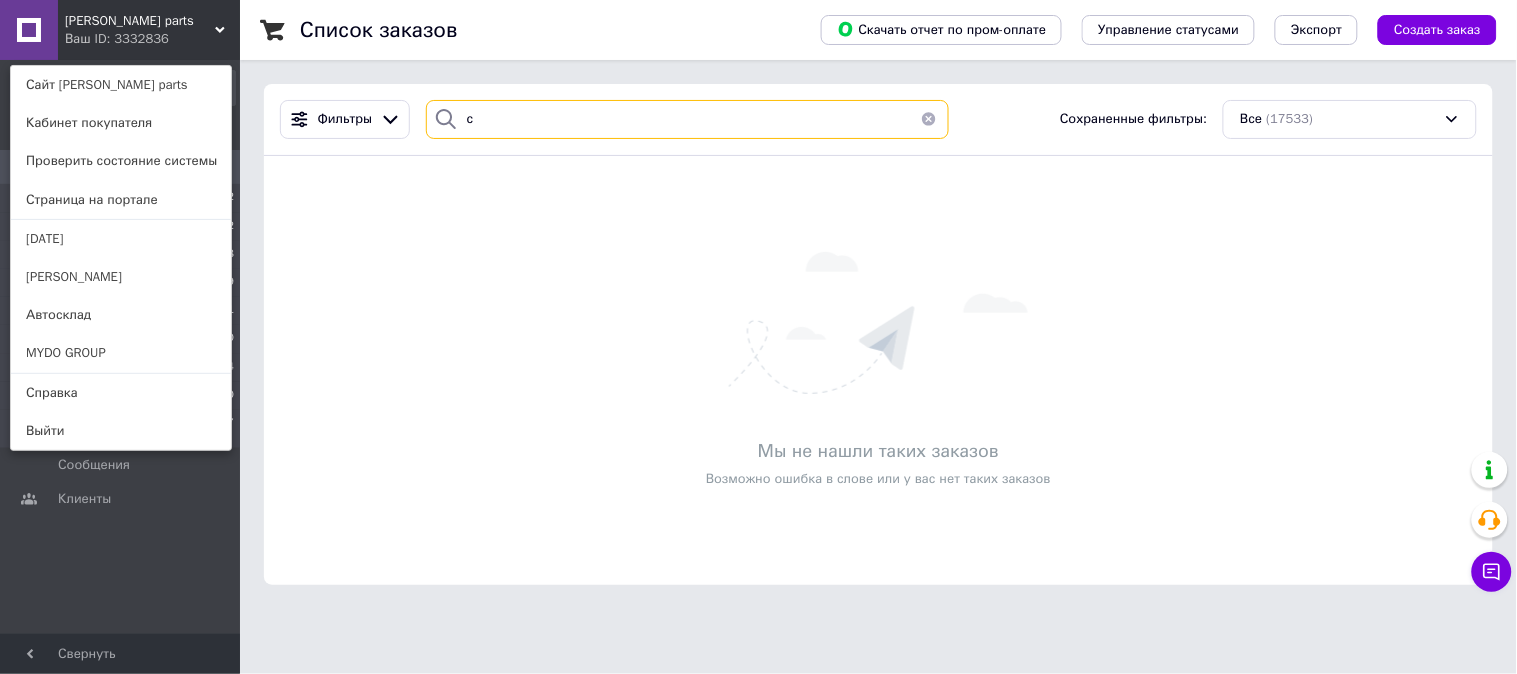 click on "с" at bounding box center [687, 119] 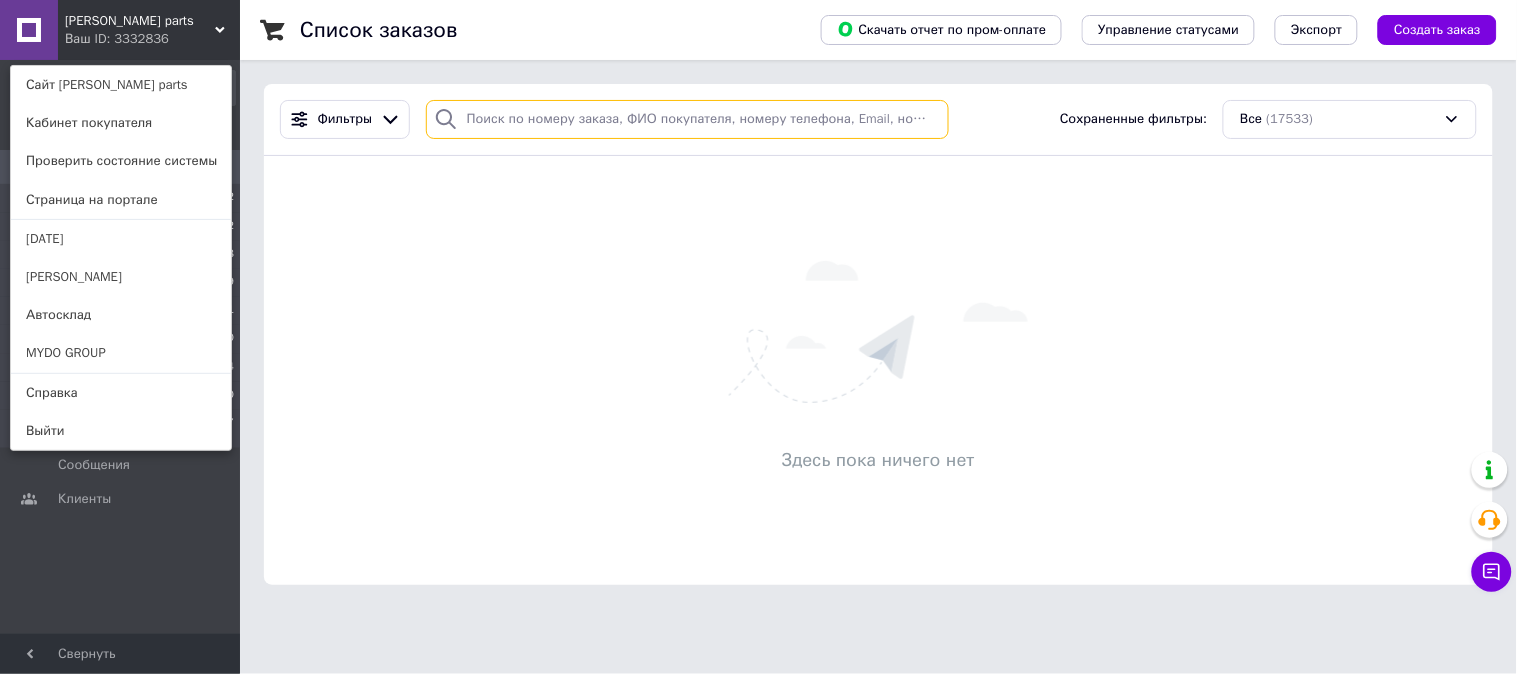 paste on "351763403" 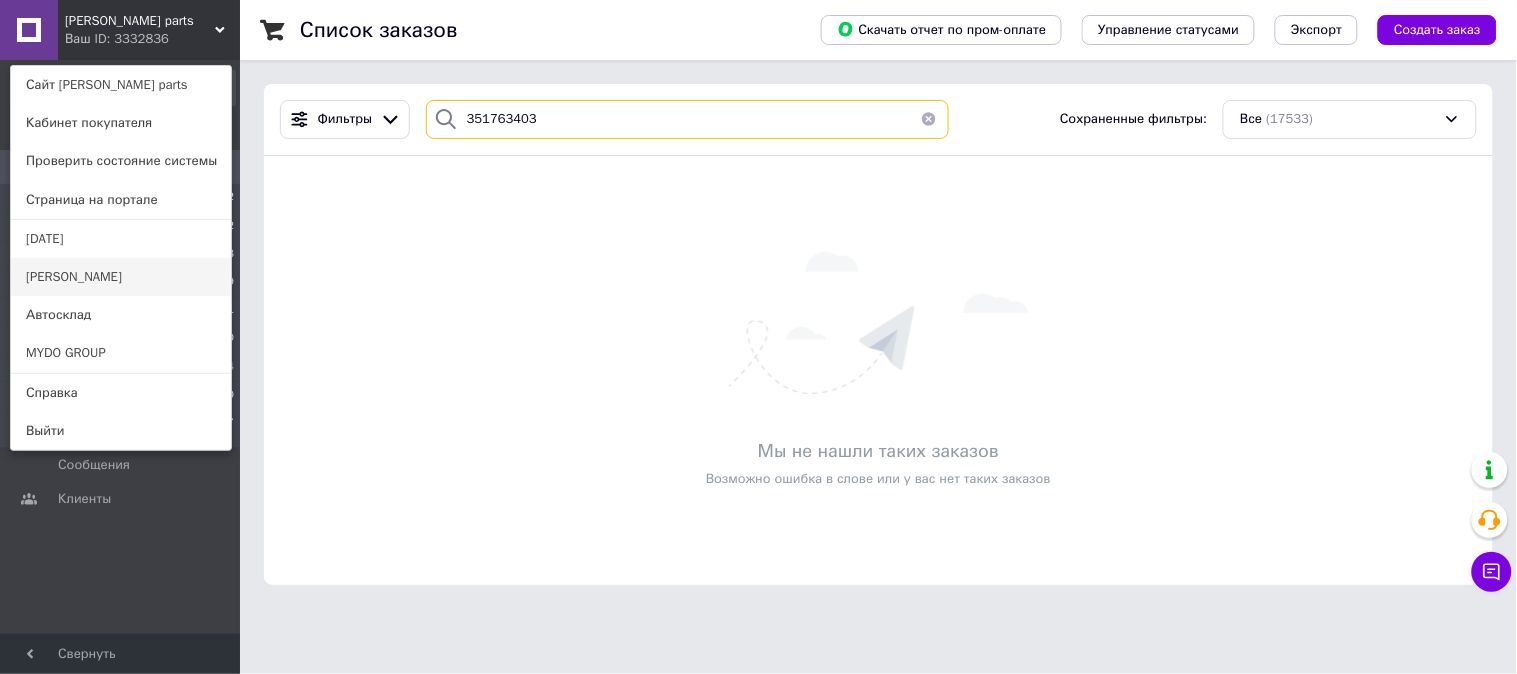 type on "351763403" 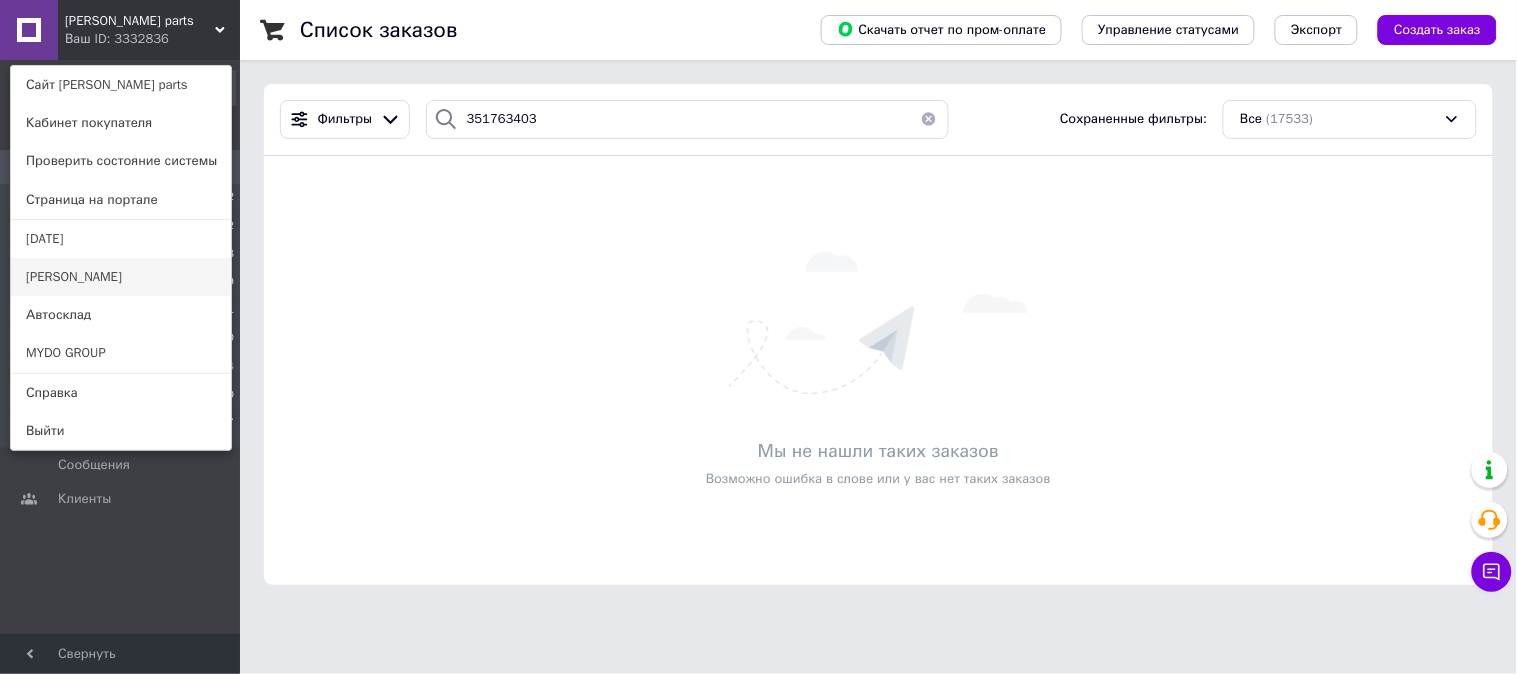 click on "[PERSON_NAME]" at bounding box center (121, 277) 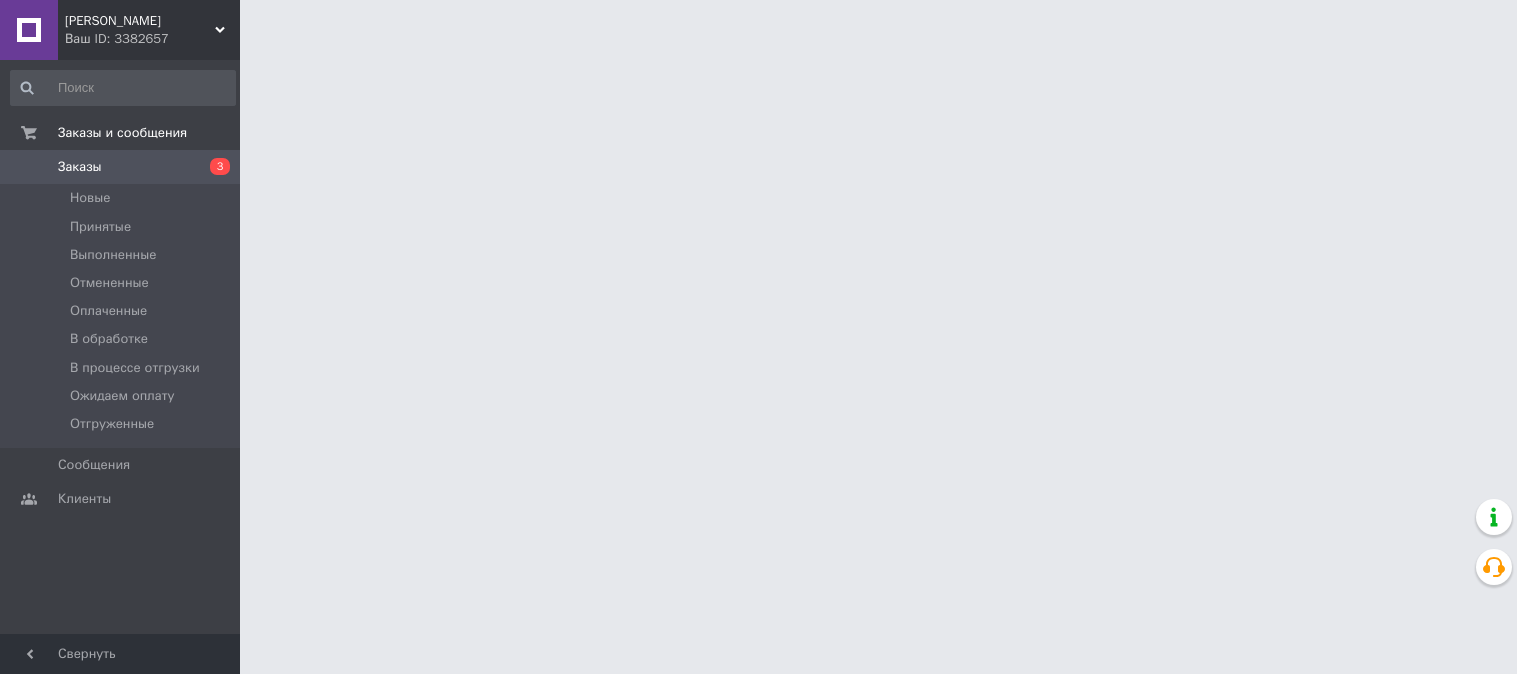 scroll, scrollTop: 0, scrollLeft: 0, axis: both 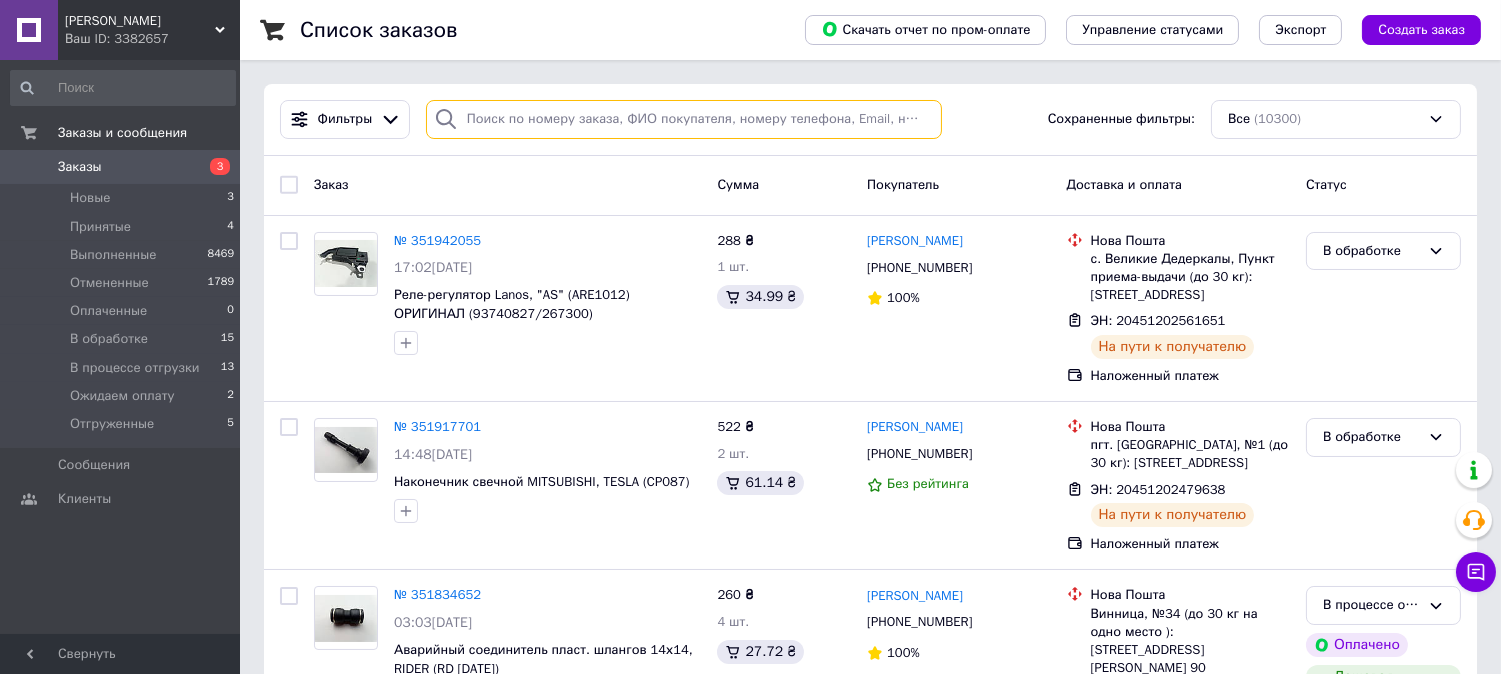 click at bounding box center (684, 119) 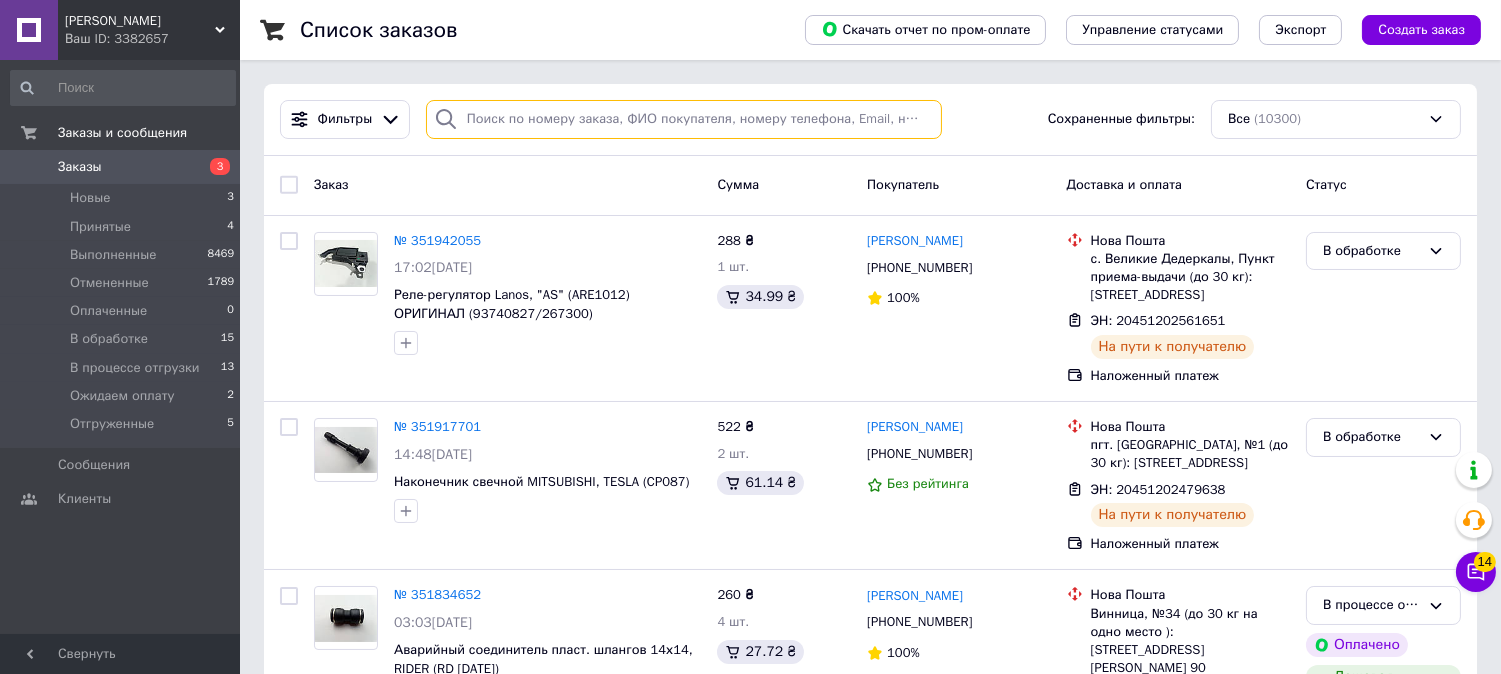 paste on "351763403" 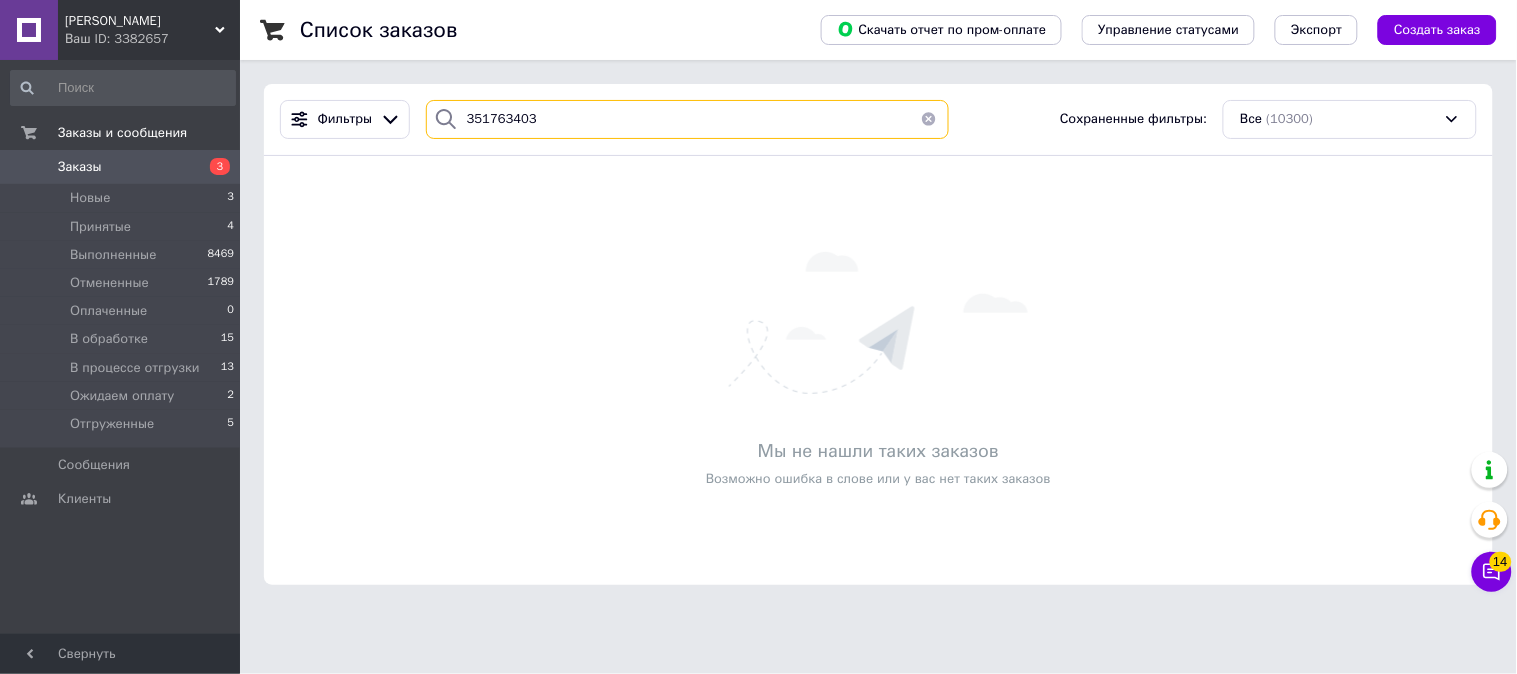 type on "351763403" 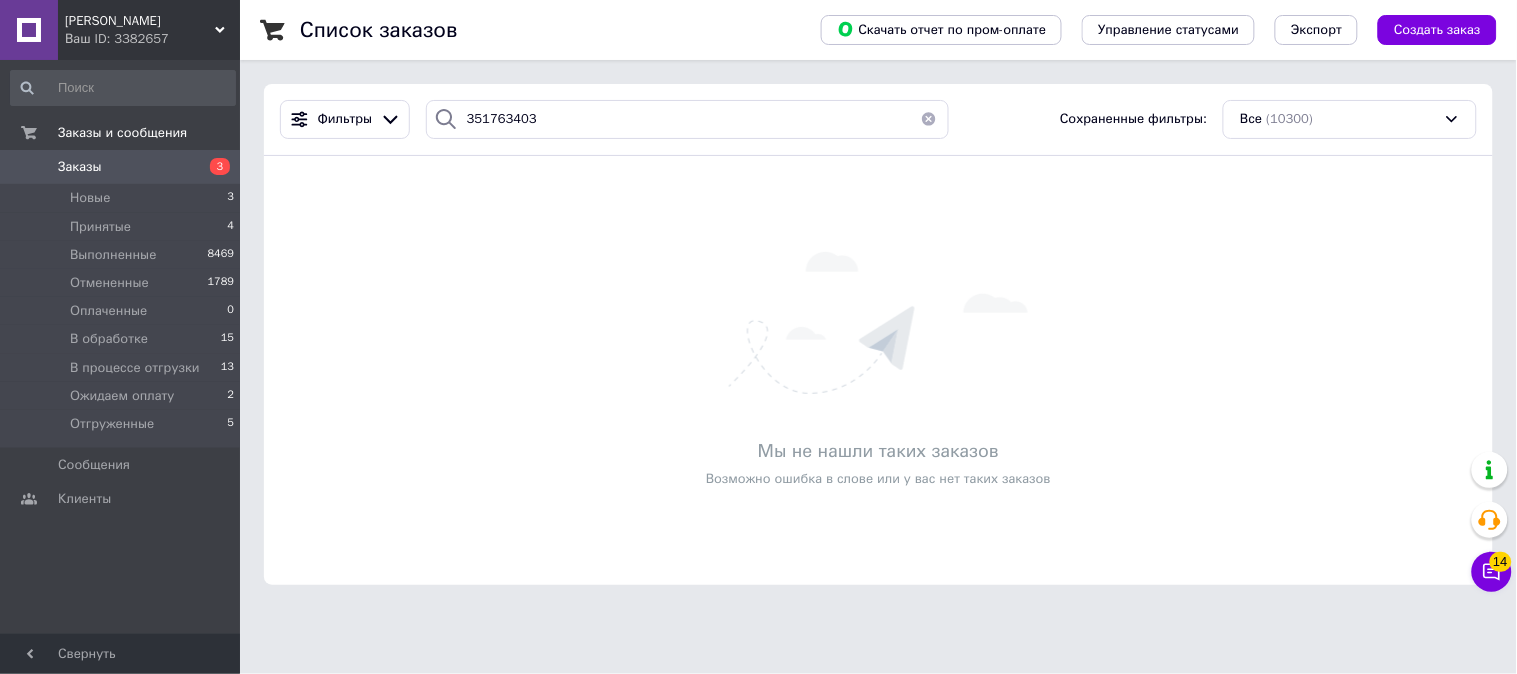 click on "[PERSON_NAME]" at bounding box center [140, 21] 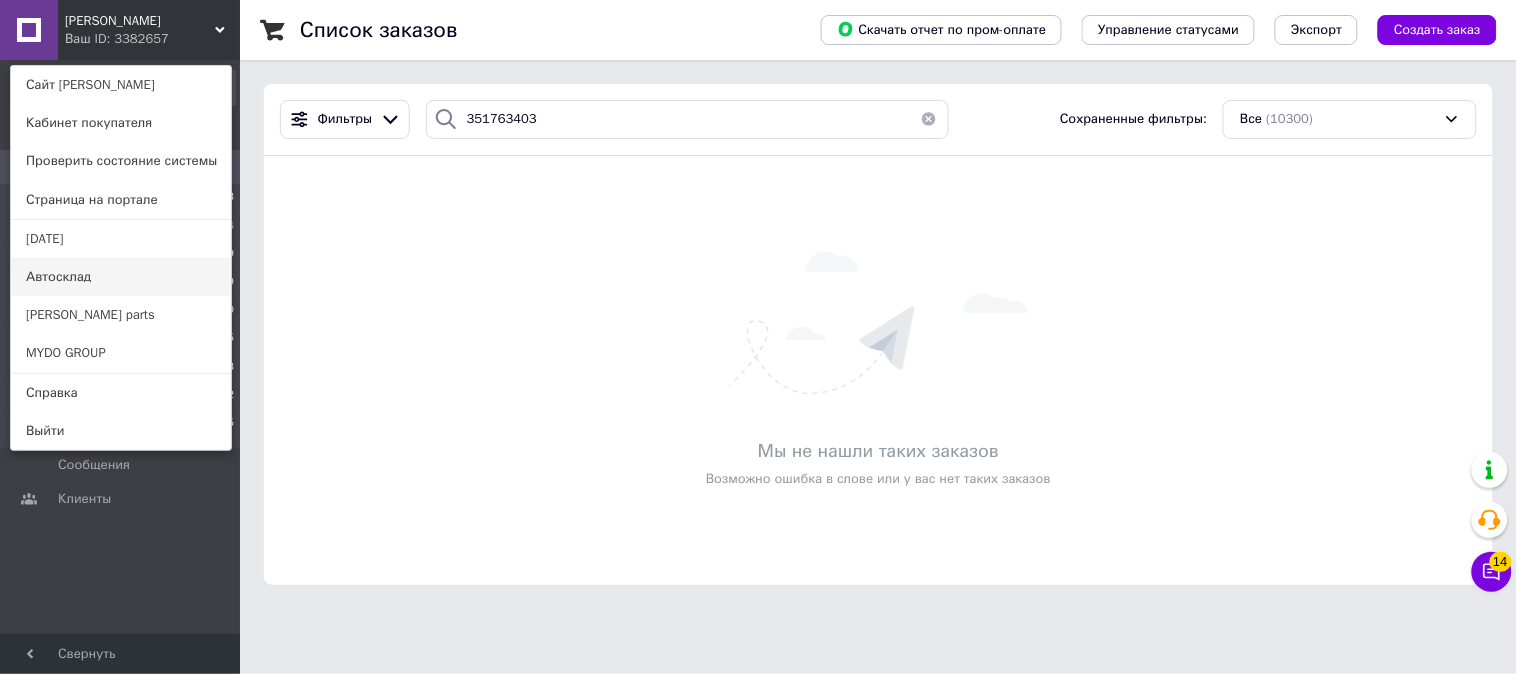 click on "Автосклад" at bounding box center (121, 277) 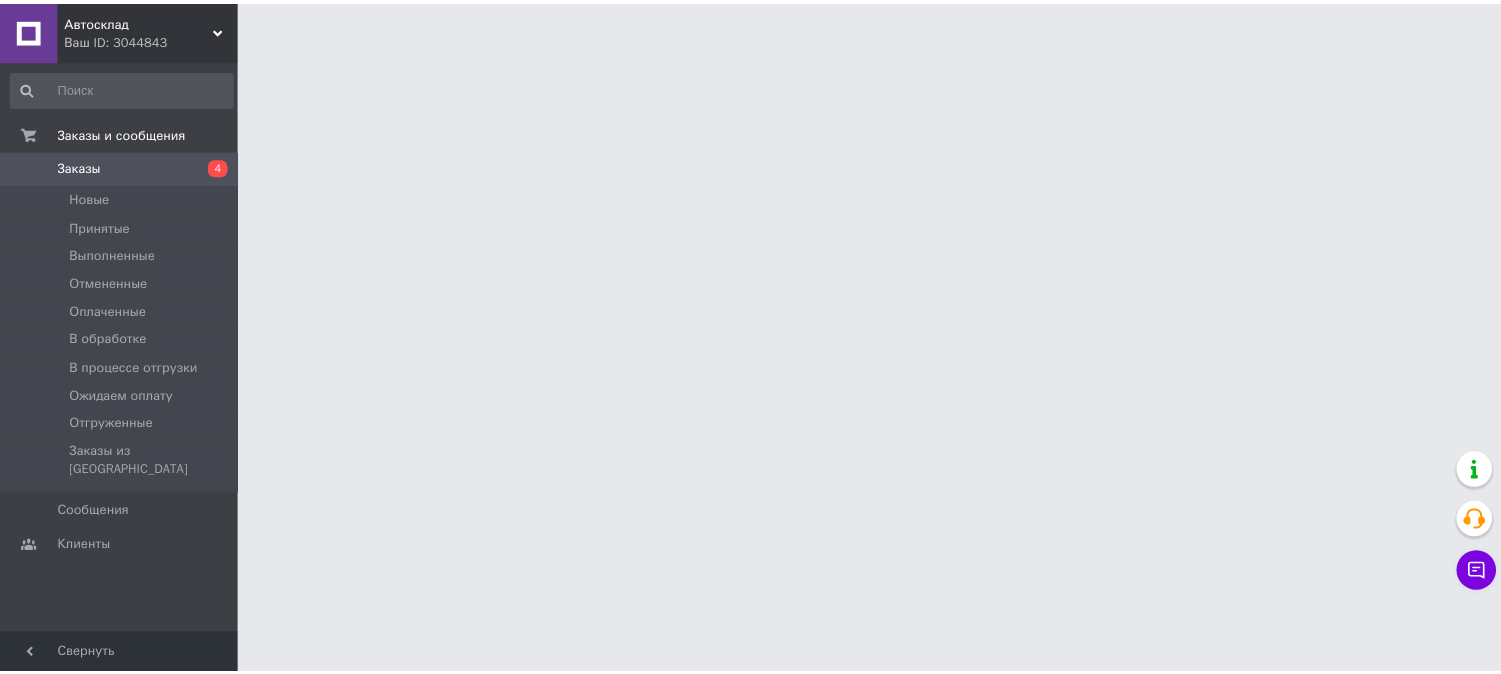 scroll, scrollTop: 0, scrollLeft: 0, axis: both 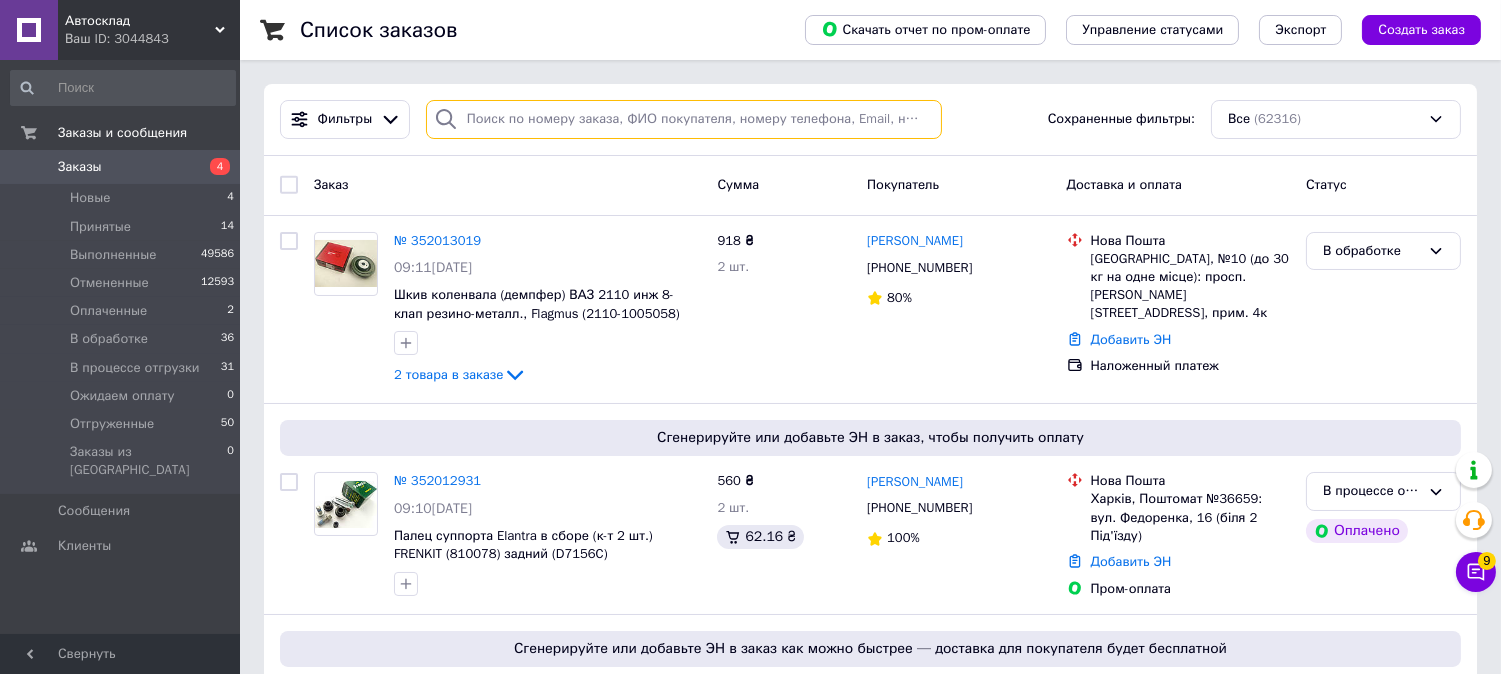 click at bounding box center [684, 119] 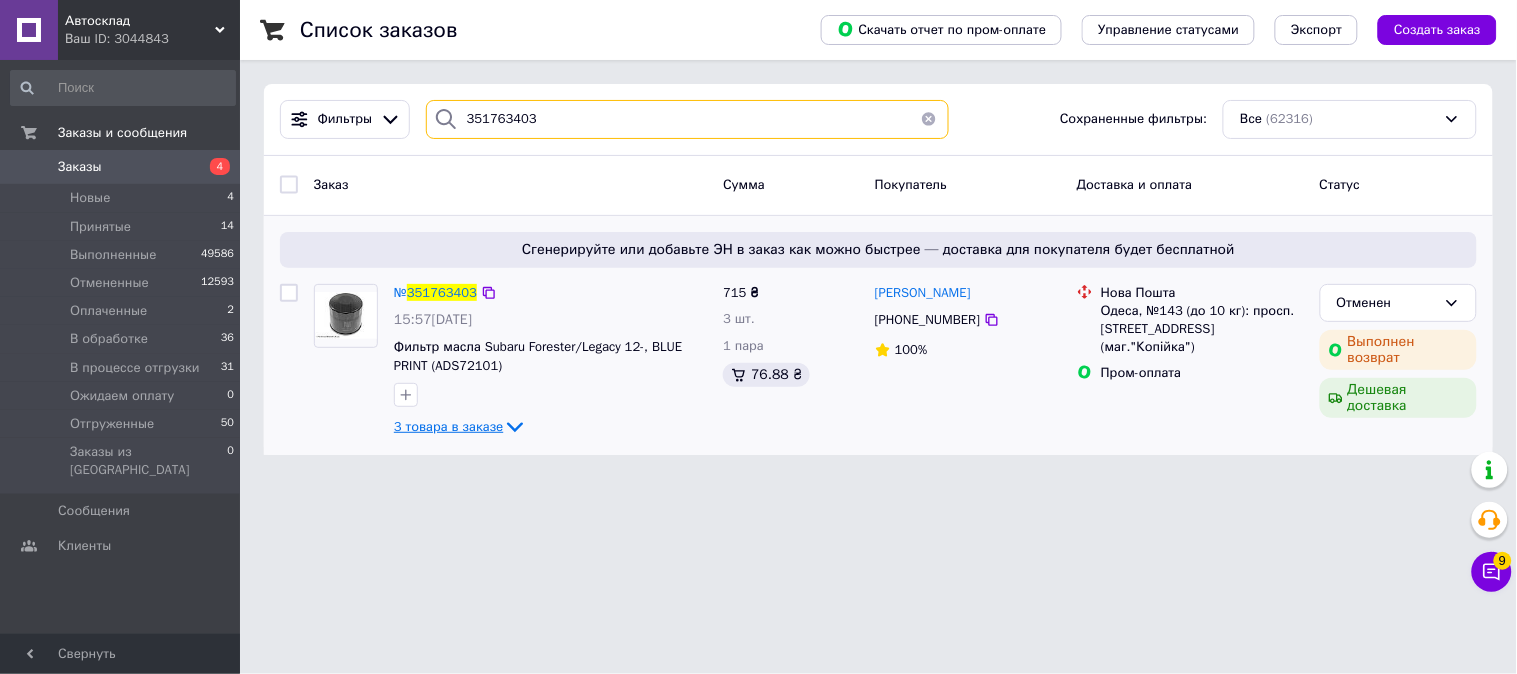 type on "351763403" 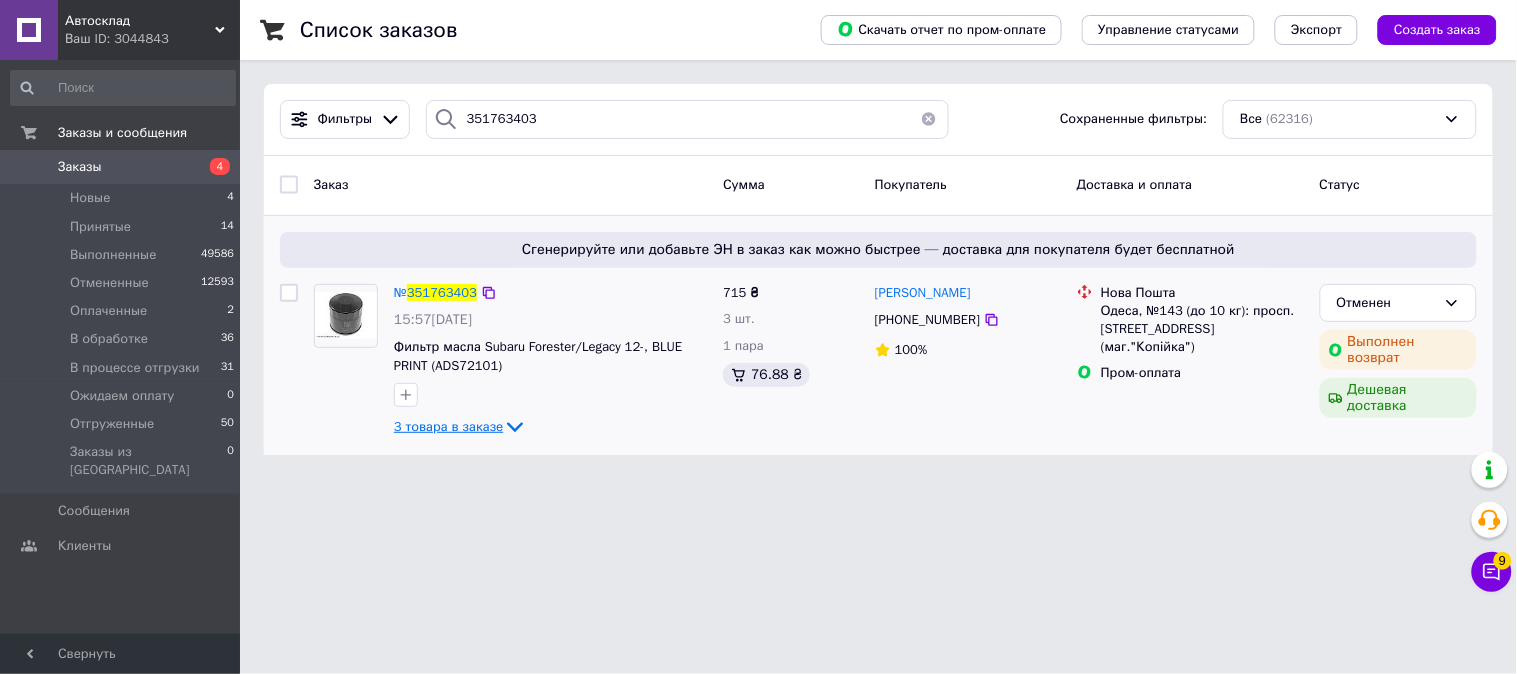 click 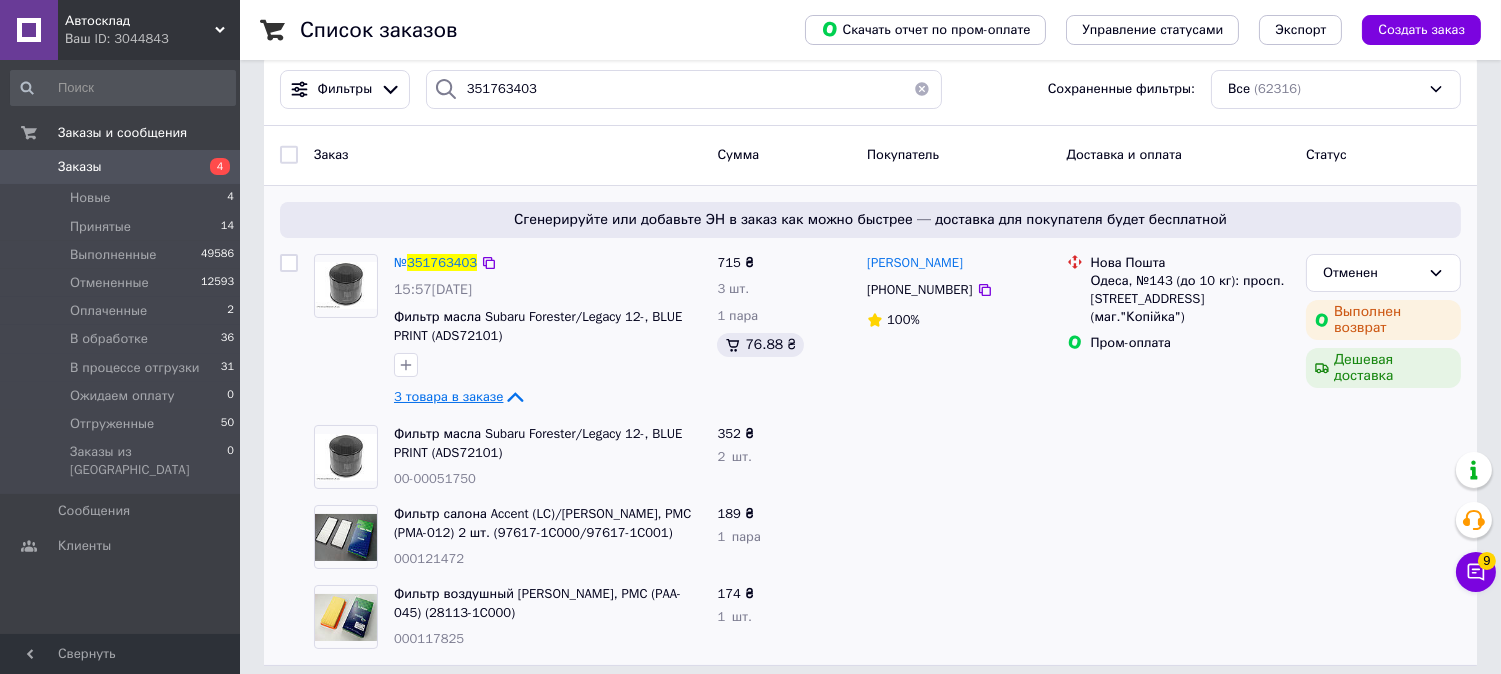 scroll, scrollTop: 45, scrollLeft: 0, axis: vertical 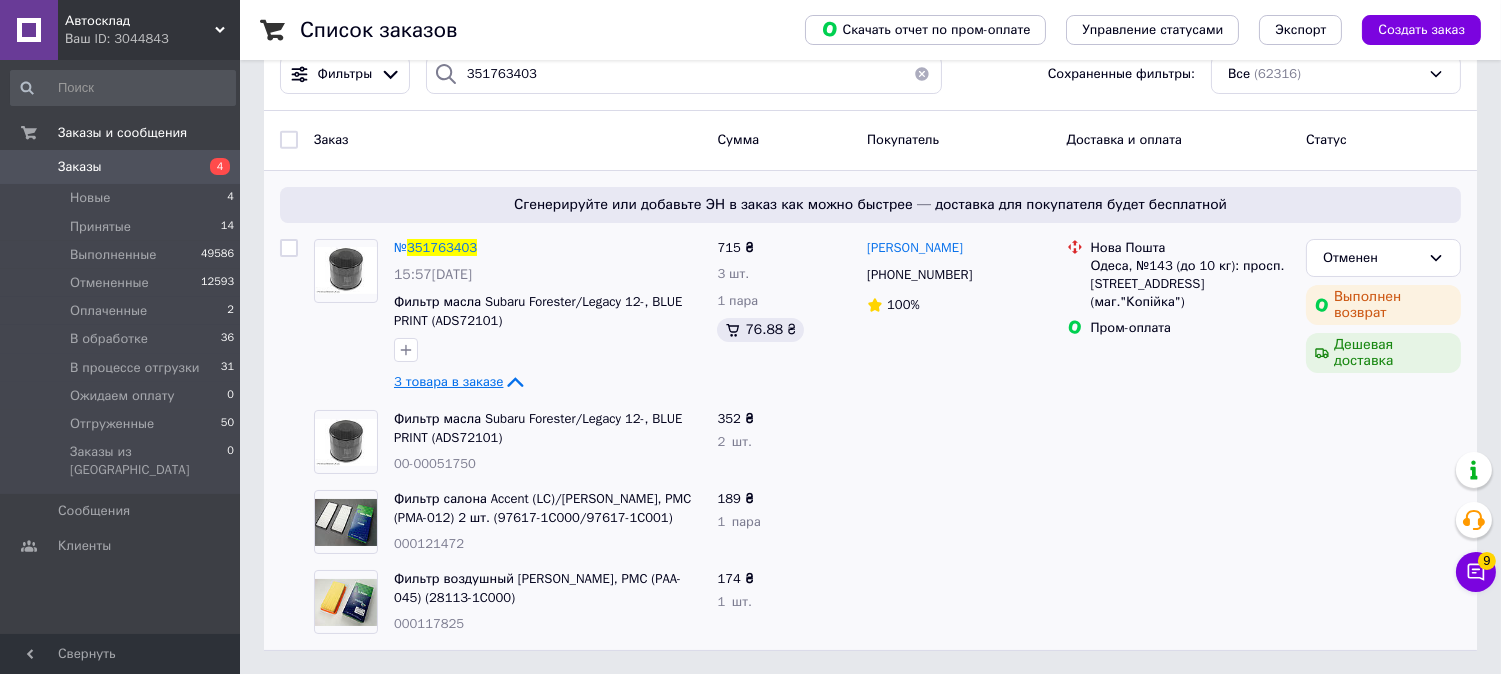 click at bounding box center (959, 522) 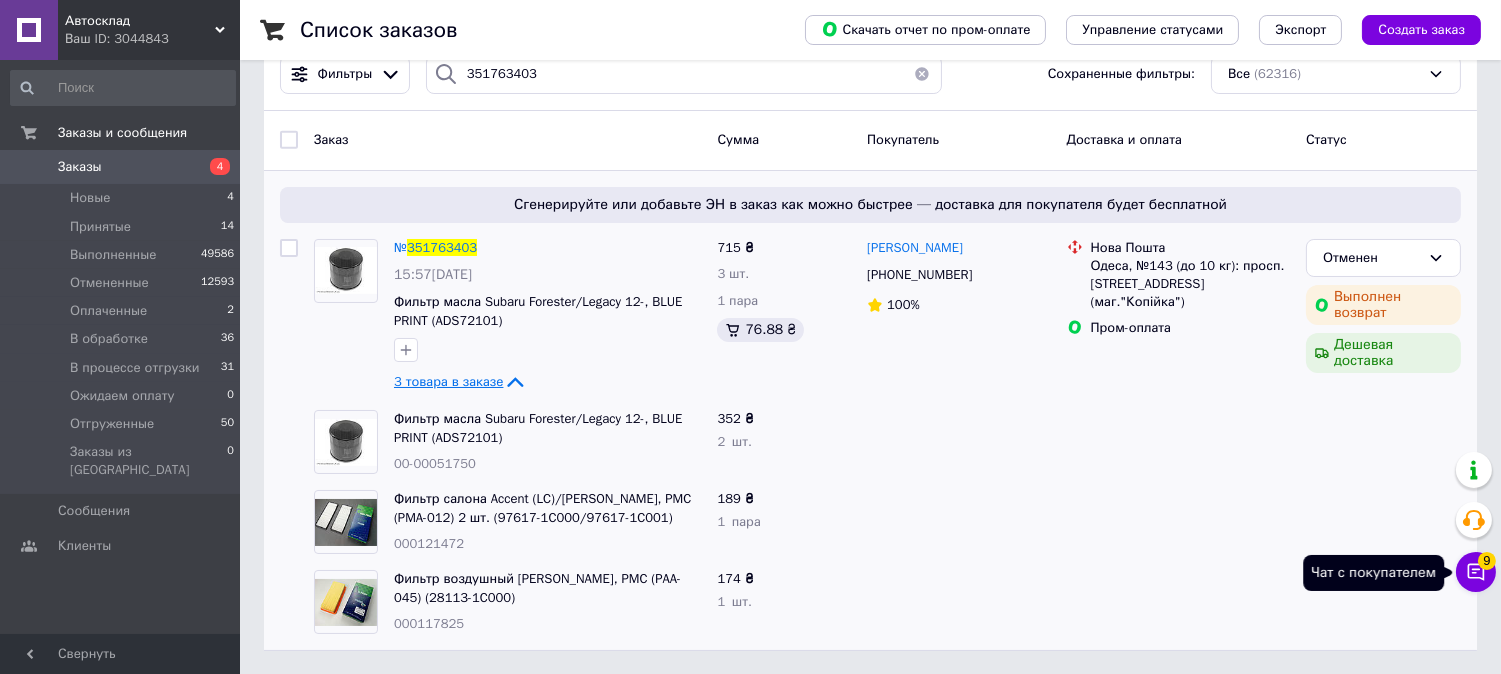 click on "9" at bounding box center [1487, 561] 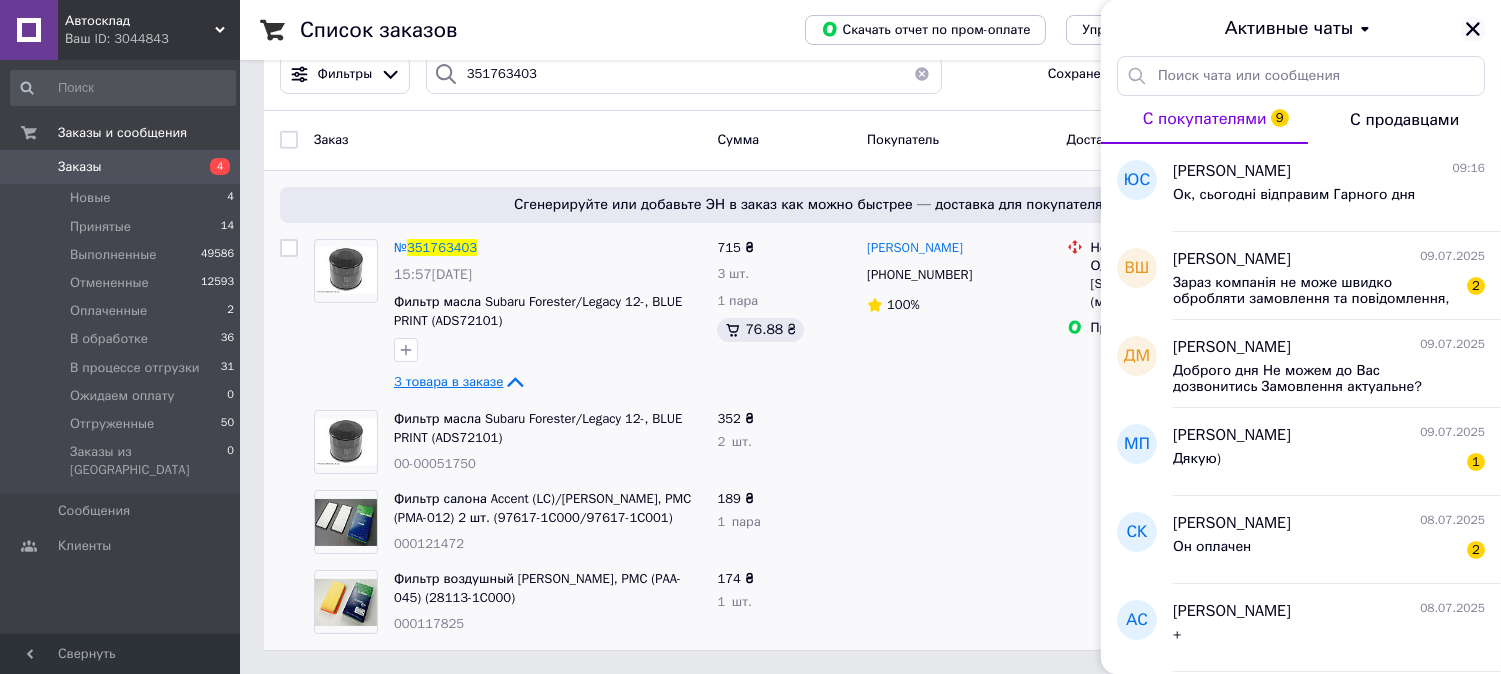 click 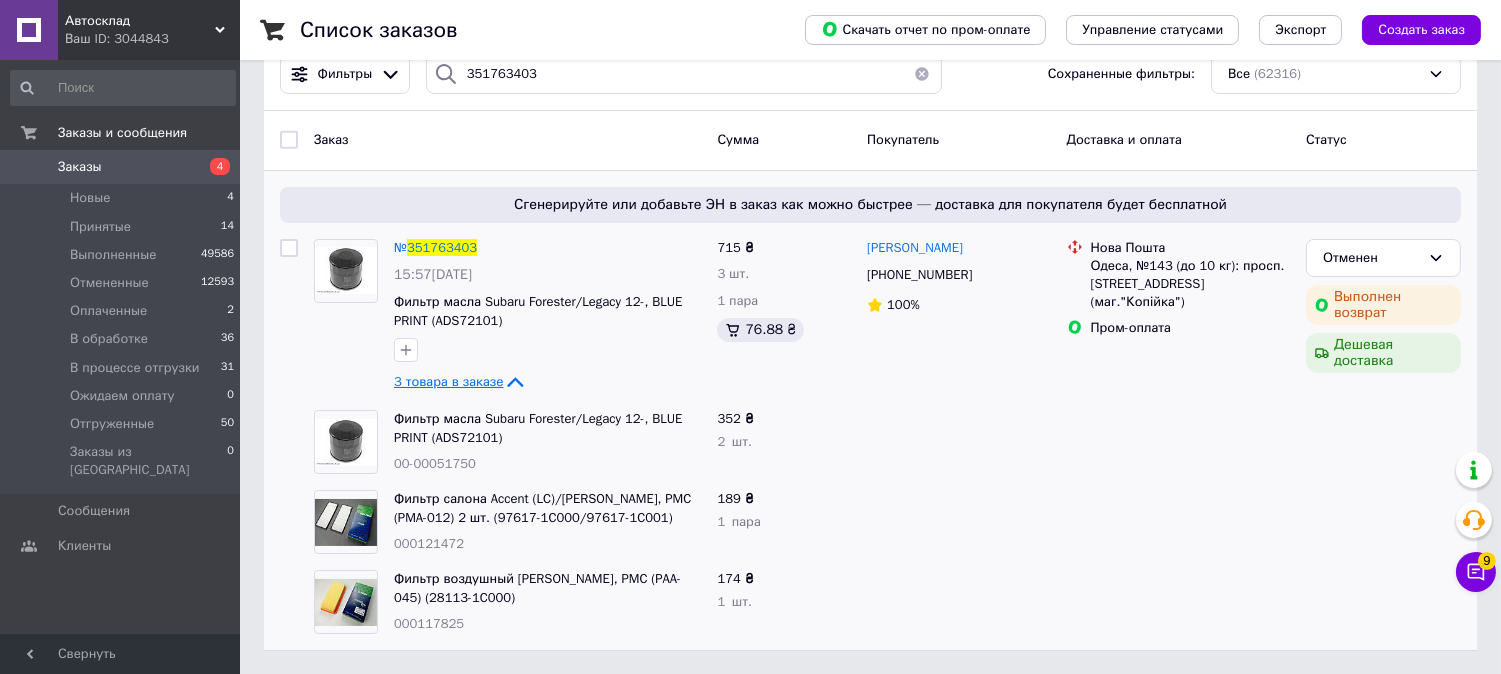 click at bounding box center [959, 442] 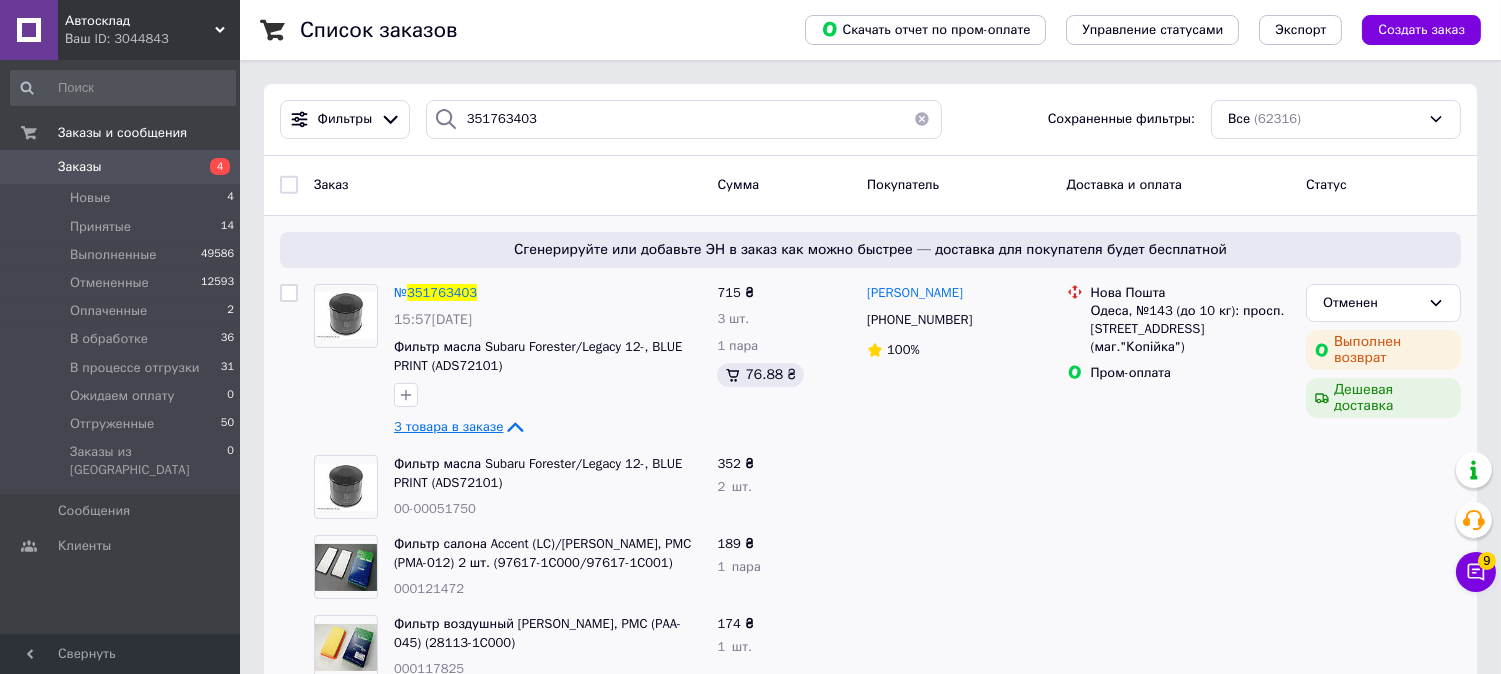 click on "3 товара в заказе" at bounding box center [448, 426] 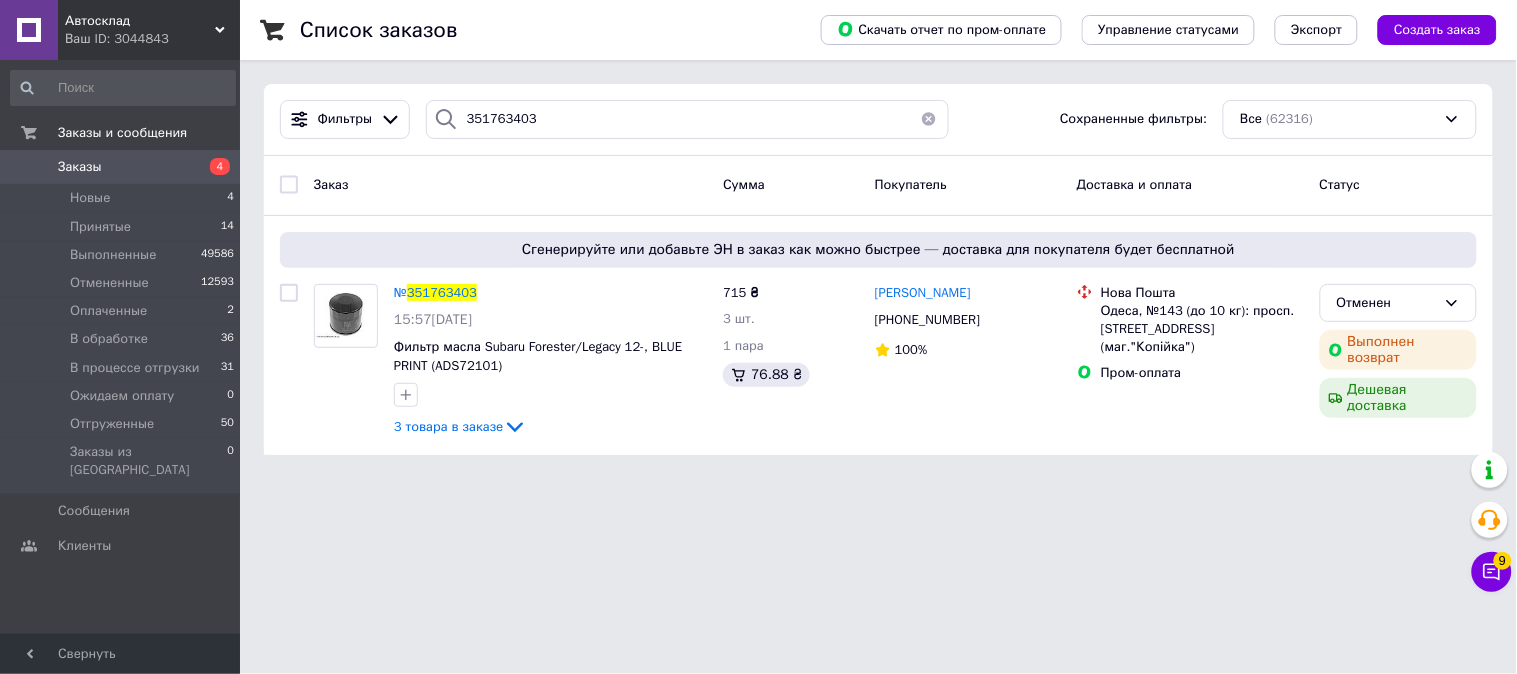 click on "Автосклад Ваш ID: 3044843 Сайт Автосклад Кабинет покупателя Проверить состояние системы Страница на портале День автомобилиста Авто Партс Diana parts MYDO GROUP Справка Выйти Заказы и сообщения Заказы 4 Новые 4 Принятые 14 Выполненные 49586 Отмененные 12593 Оплаченные 2 В обработке 36 В процессе отгрузки 31 Ожидаем оплату 0 Отгруженные 50 Заказы из Розетки 0 Сообщения 0 Клиенты Свернуть
Список заказов   Скачать отчет по пром-оплате Управление статусами Экспорт Создать заказ Фильтры 351763403 Сохраненные фильтры: Все №  9" at bounding box center [758, 239] 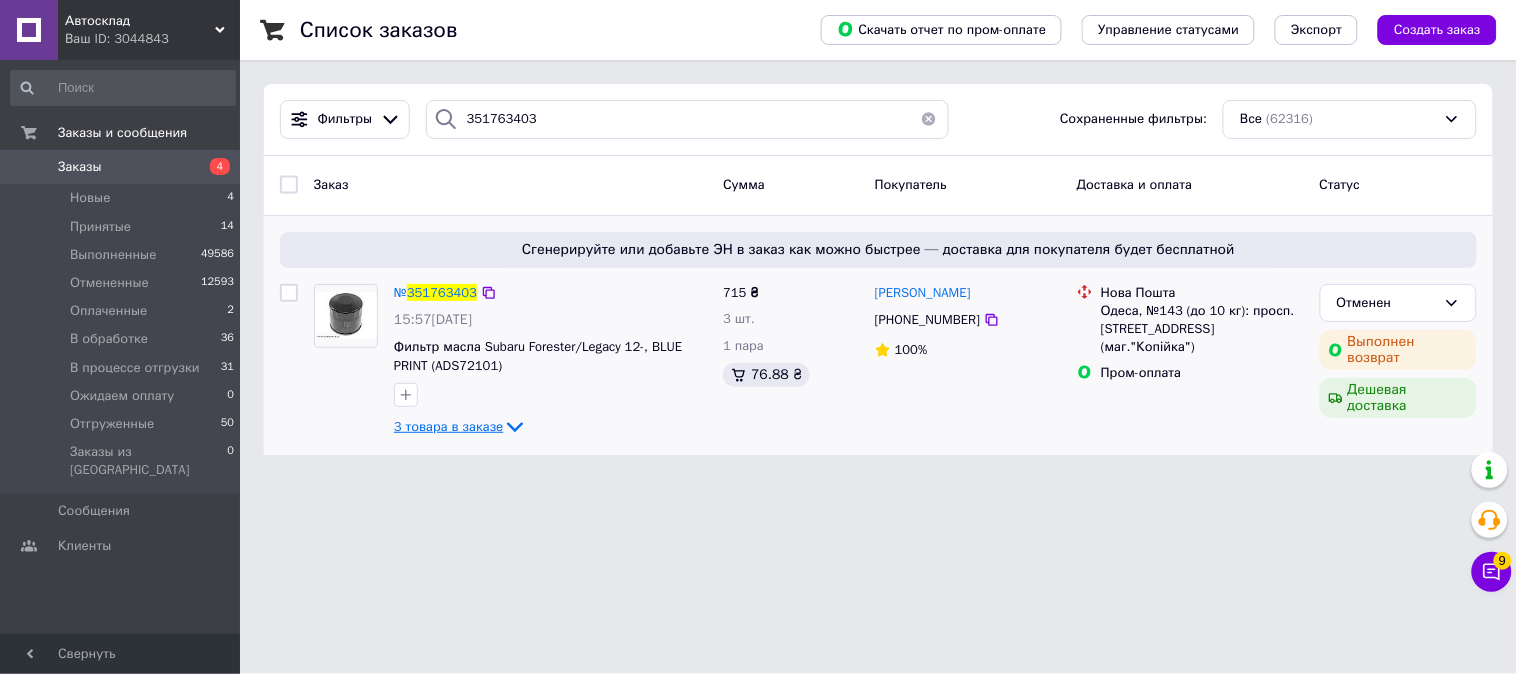 click 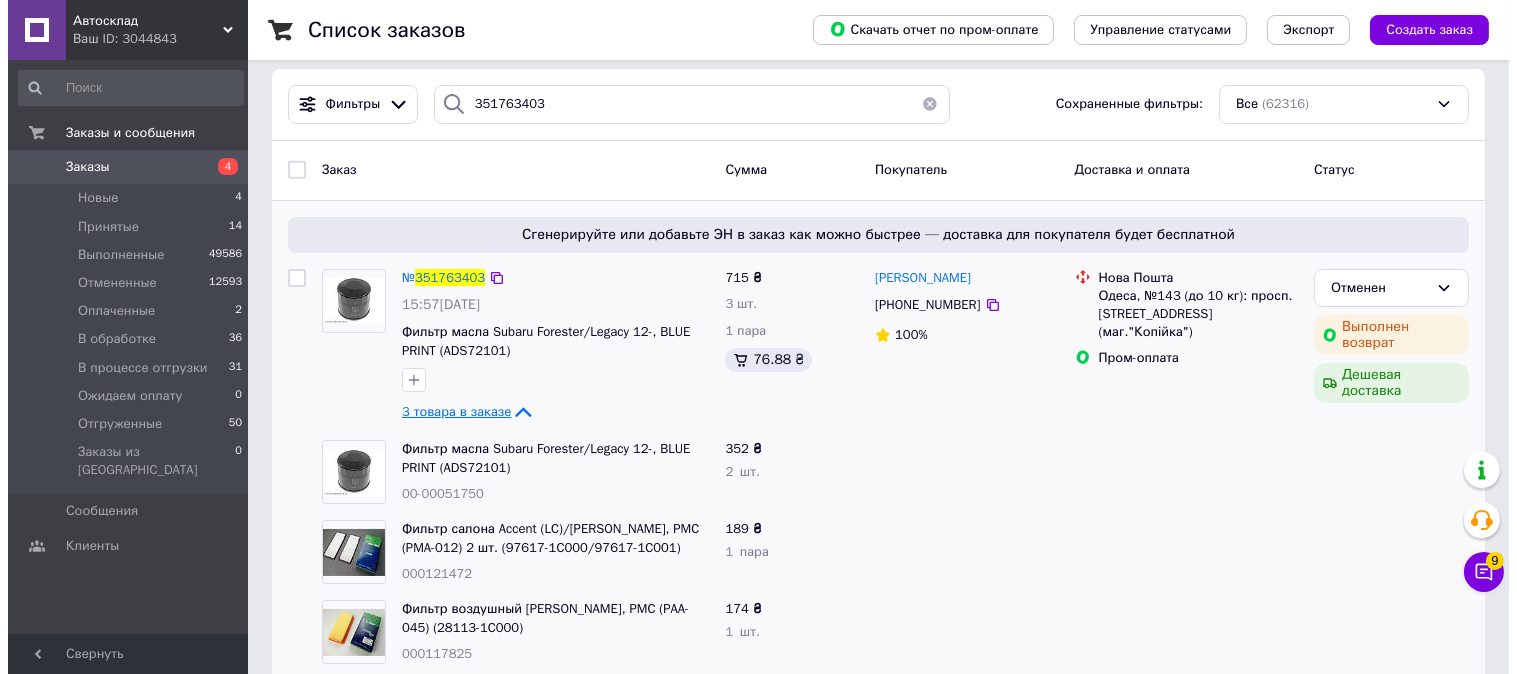 scroll, scrollTop: 0, scrollLeft: 0, axis: both 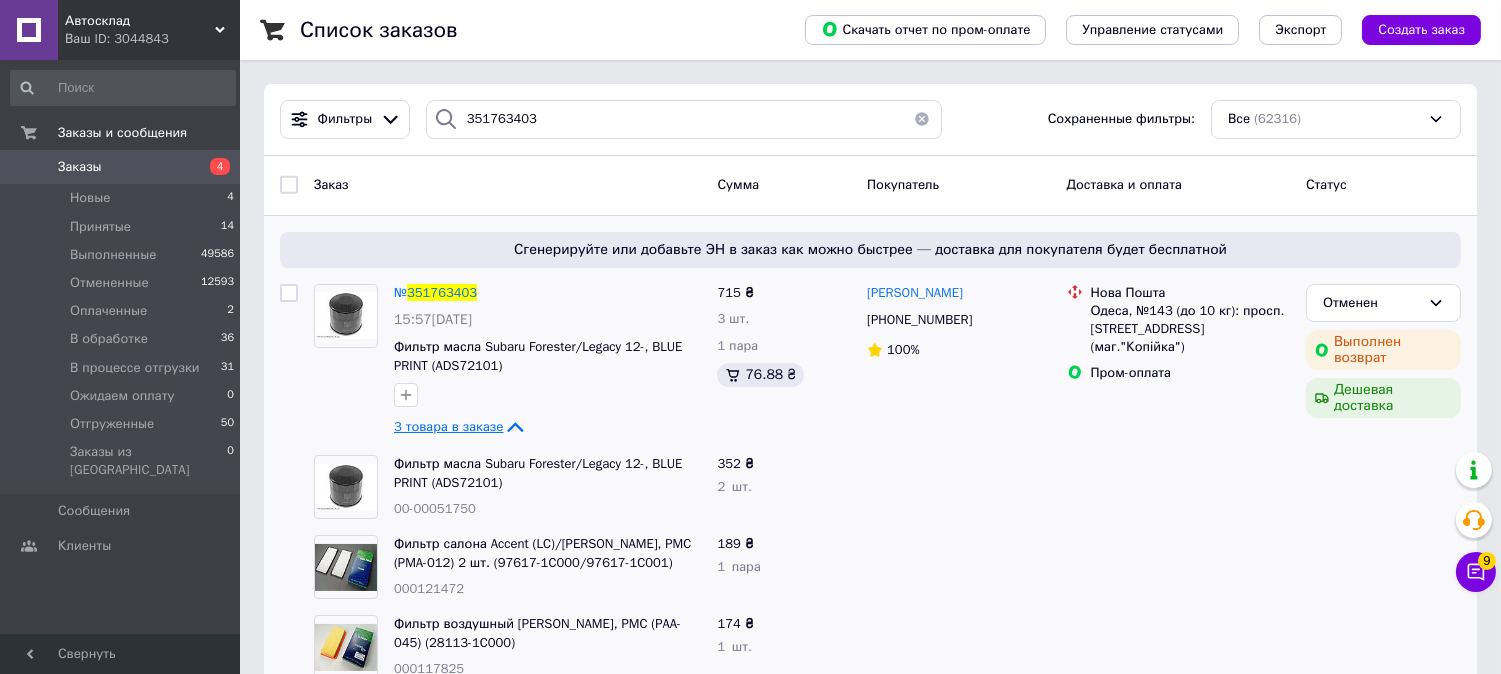 click on "3 товара в заказе" at bounding box center (448, 426) 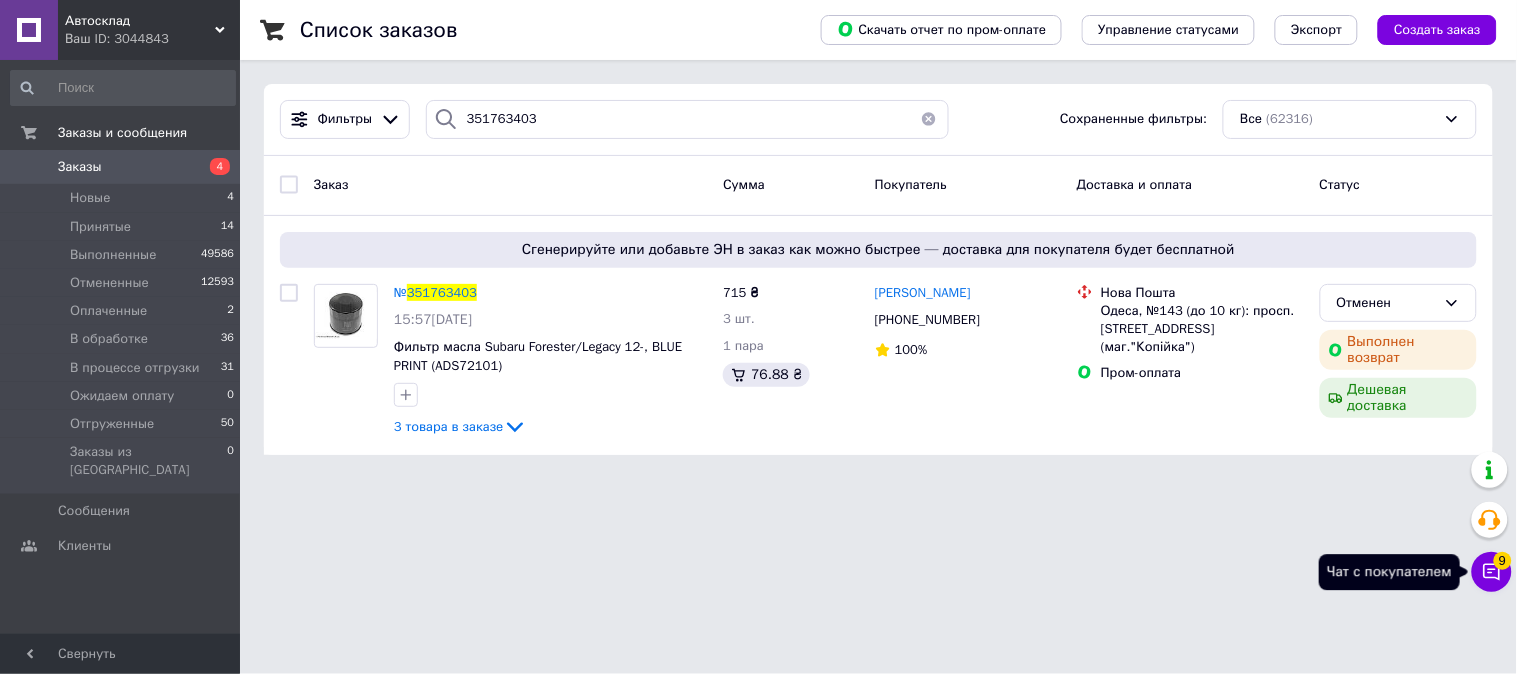 click 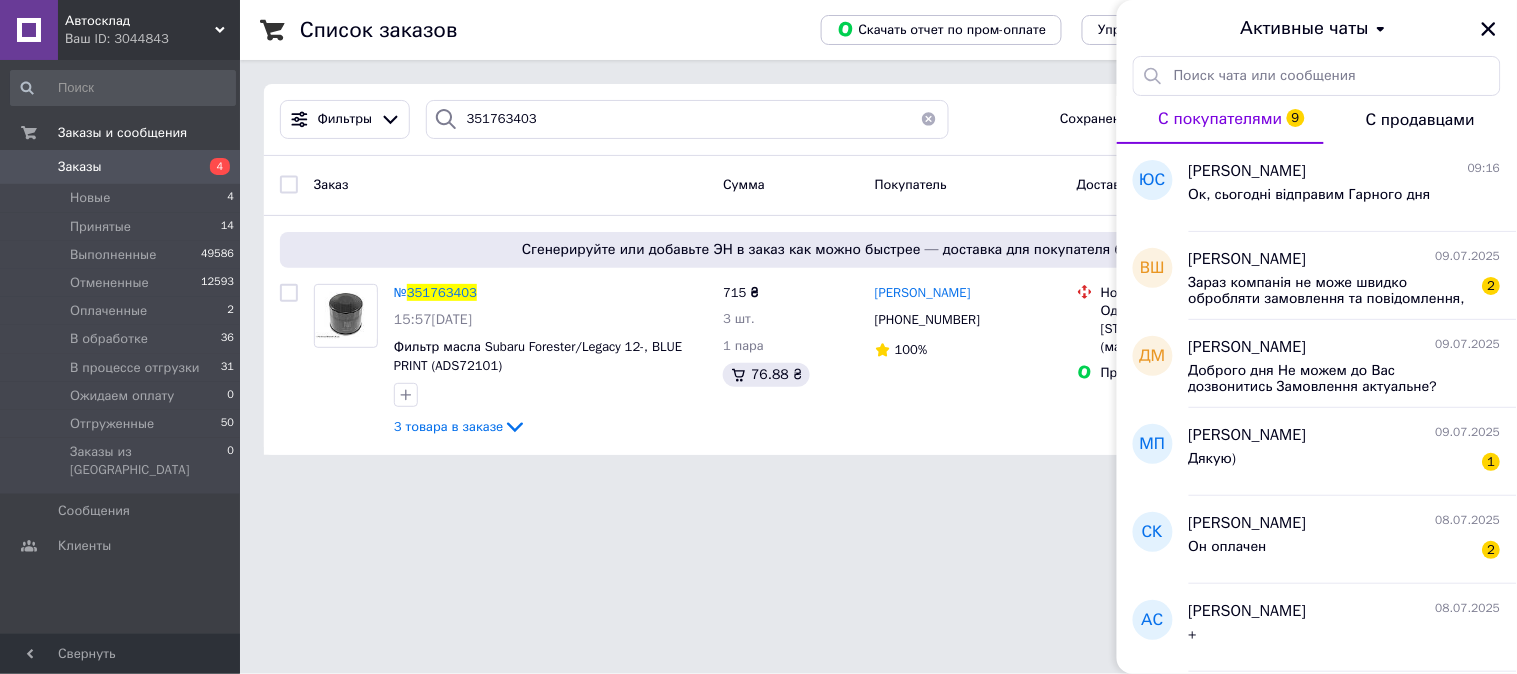 click on "Автосклад Ваш ID: 3044843 Сайт Автосклад Кабинет покупателя Проверить состояние системы Страница на портале День автомобилиста Авто Партс Diana parts MYDO GROUP Справка Выйти Заказы и сообщения Заказы 4 Новые 4 Принятые 14 Выполненные 49586 Отмененные 12593 Оплаченные 2 В обработке 36 В процессе отгрузки 31 Ожидаем оплату 0 Отгруженные 50 Заказы из Розетки 0 Сообщения 0 Клиенты Свернуть
Список заказов   Скачать отчет по пром-оплате Управление статусами Экспорт Создать заказ Фильтры 351763403 Сохраненные фильтры: Все №  9" at bounding box center [758, 239] 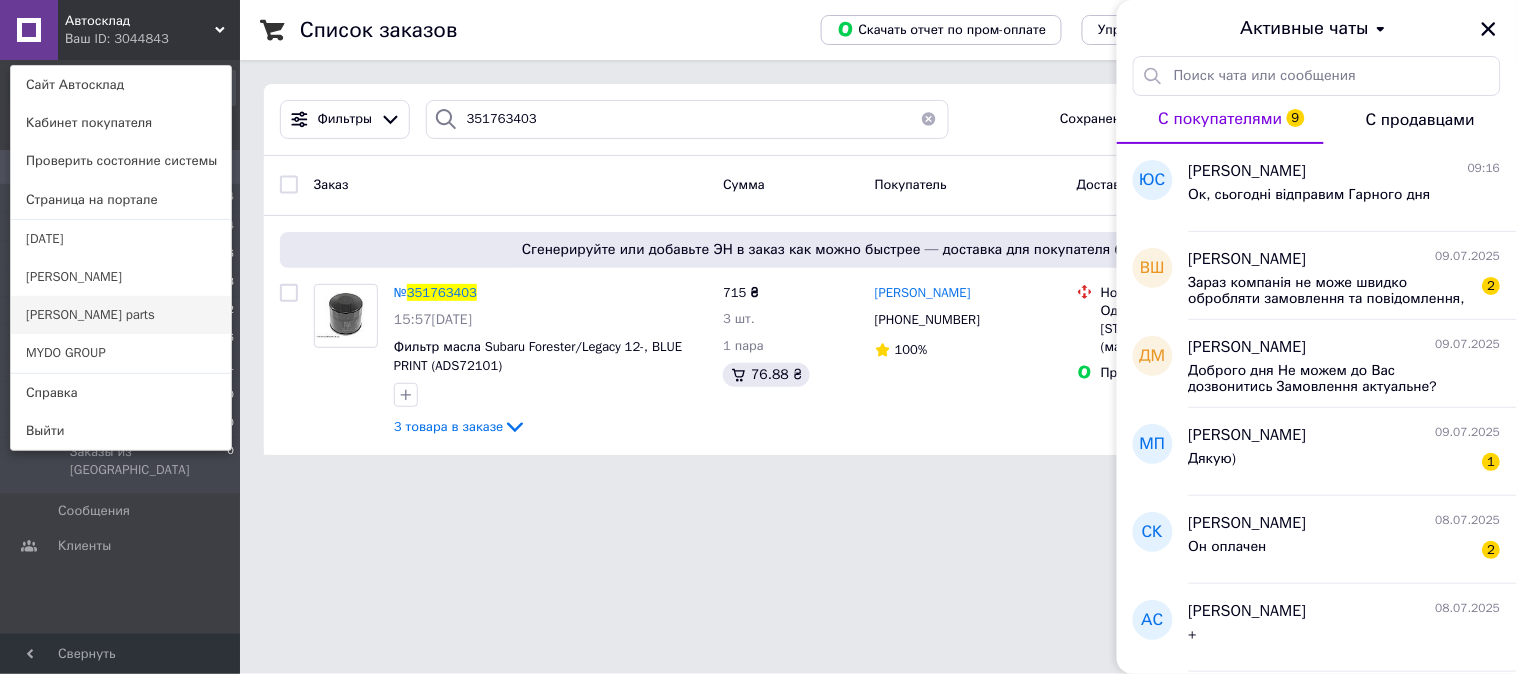 click on "[PERSON_NAME] parts" at bounding box center (121, 315) 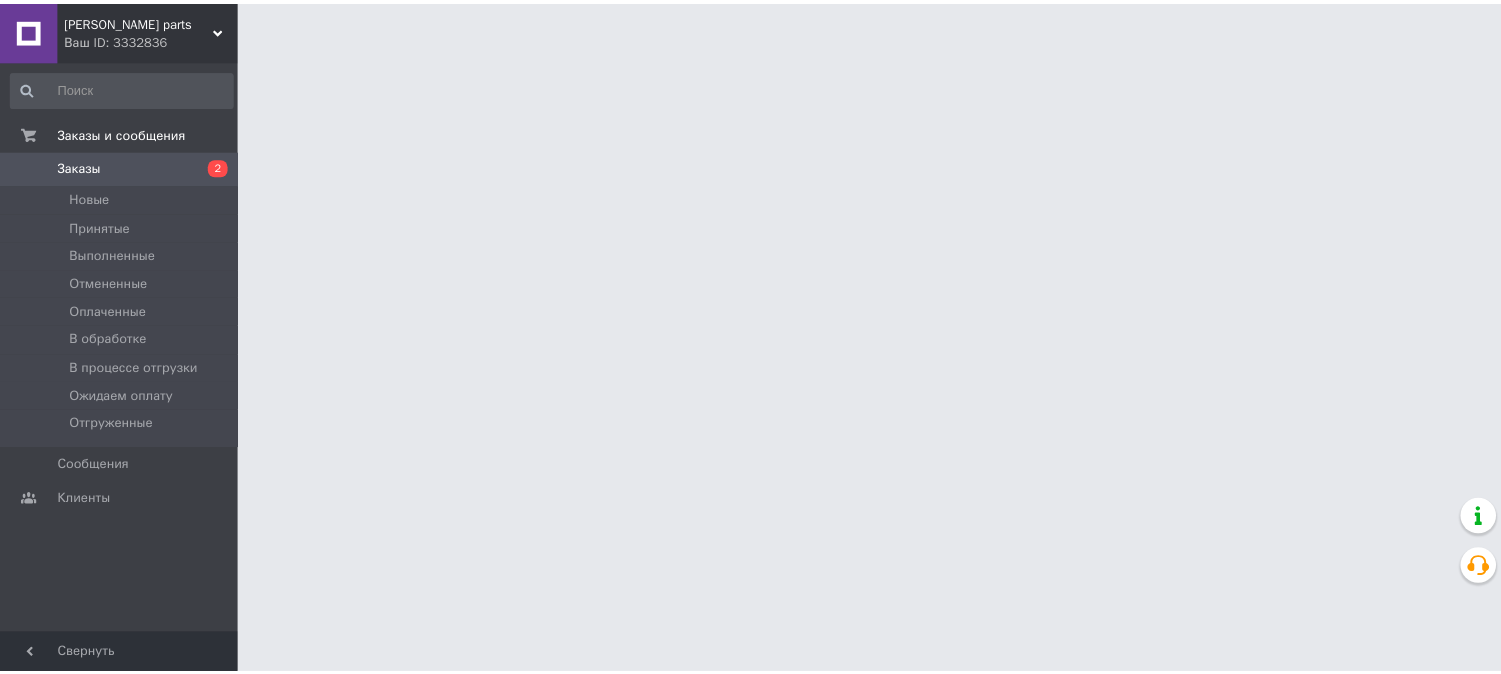 scroll, scrollTop: 0, scrollLeft: 0, axis: both 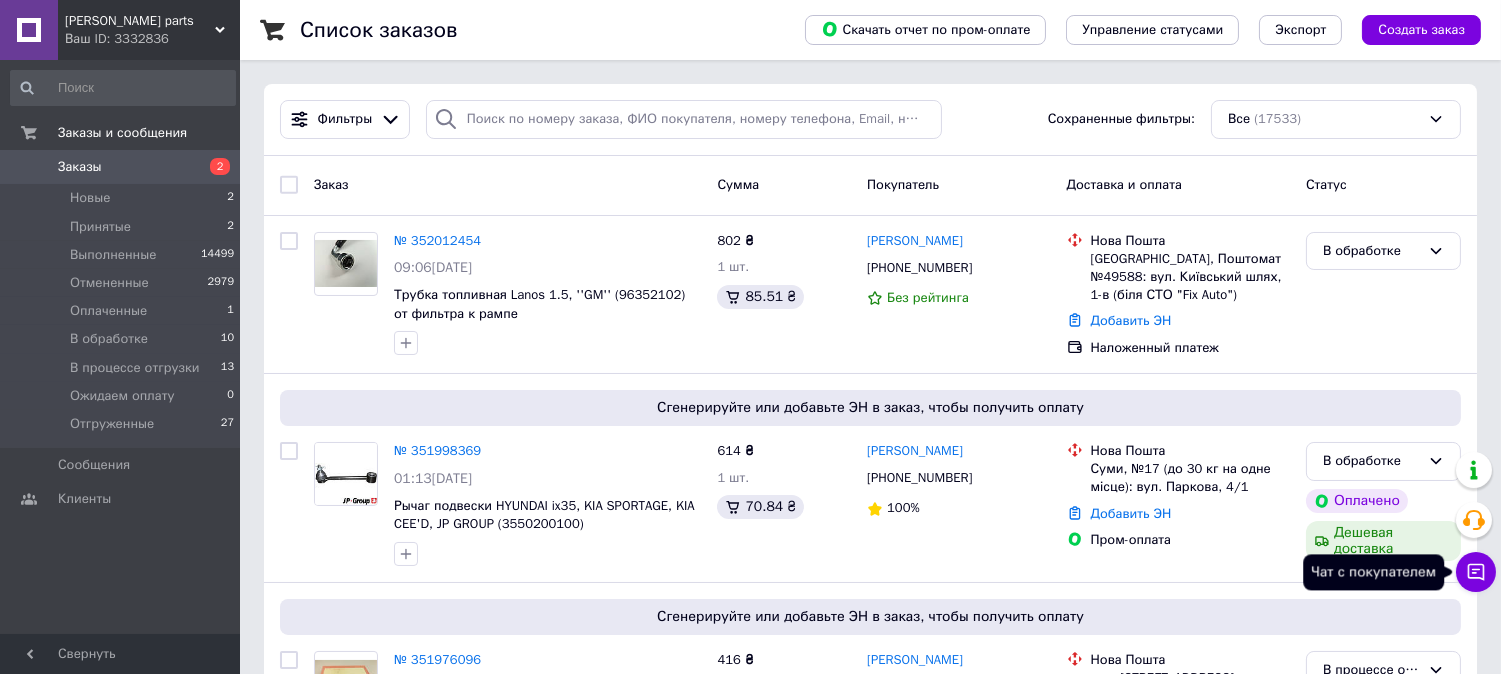click 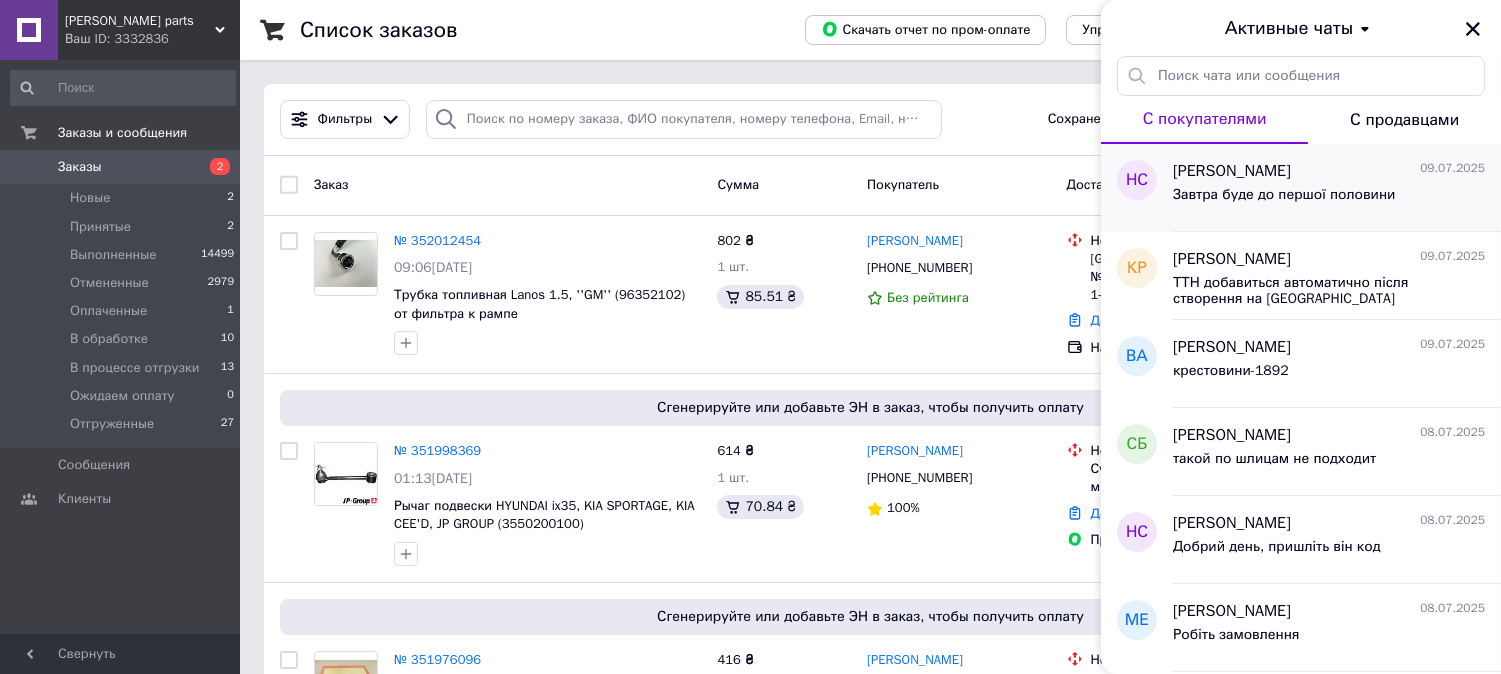click on "Наталія Стрішенець 09.07.2025 Завтра буде до першої половини" at bounding box center (1337, 188) 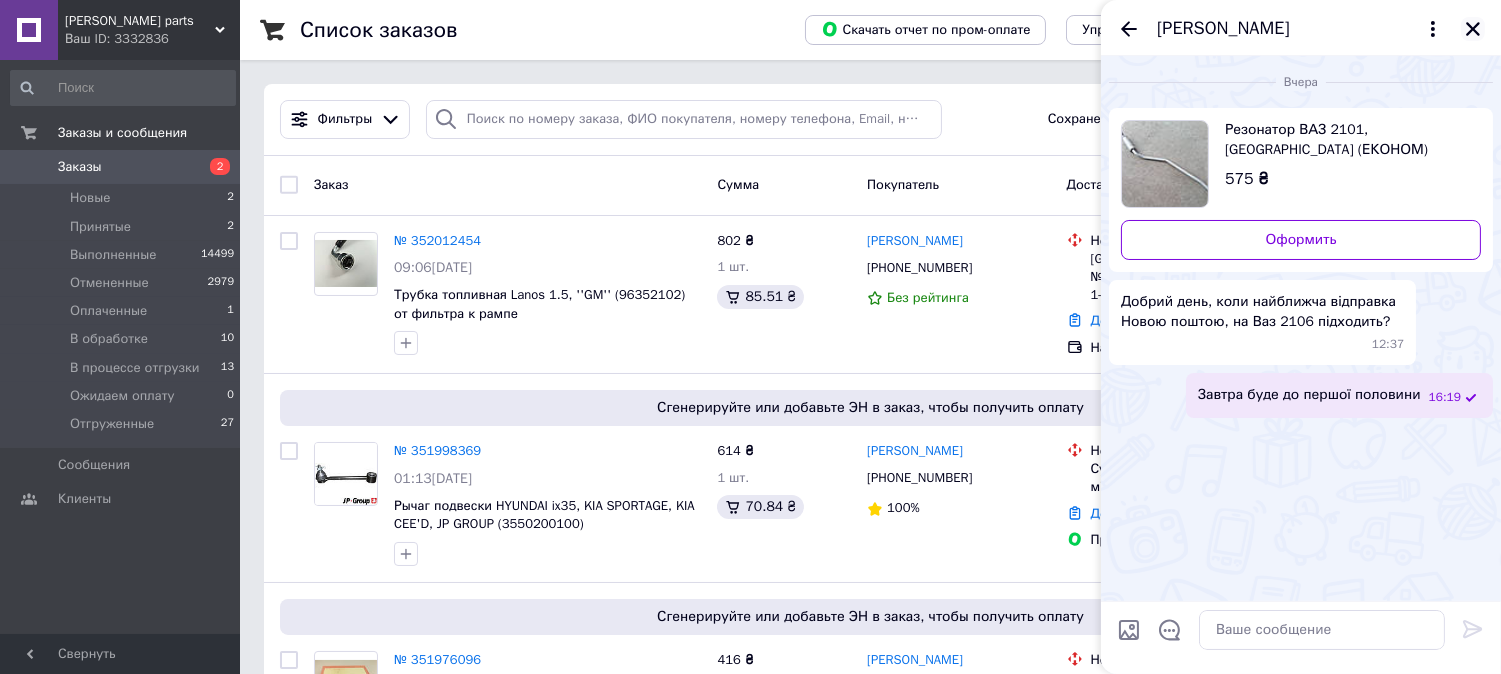 click 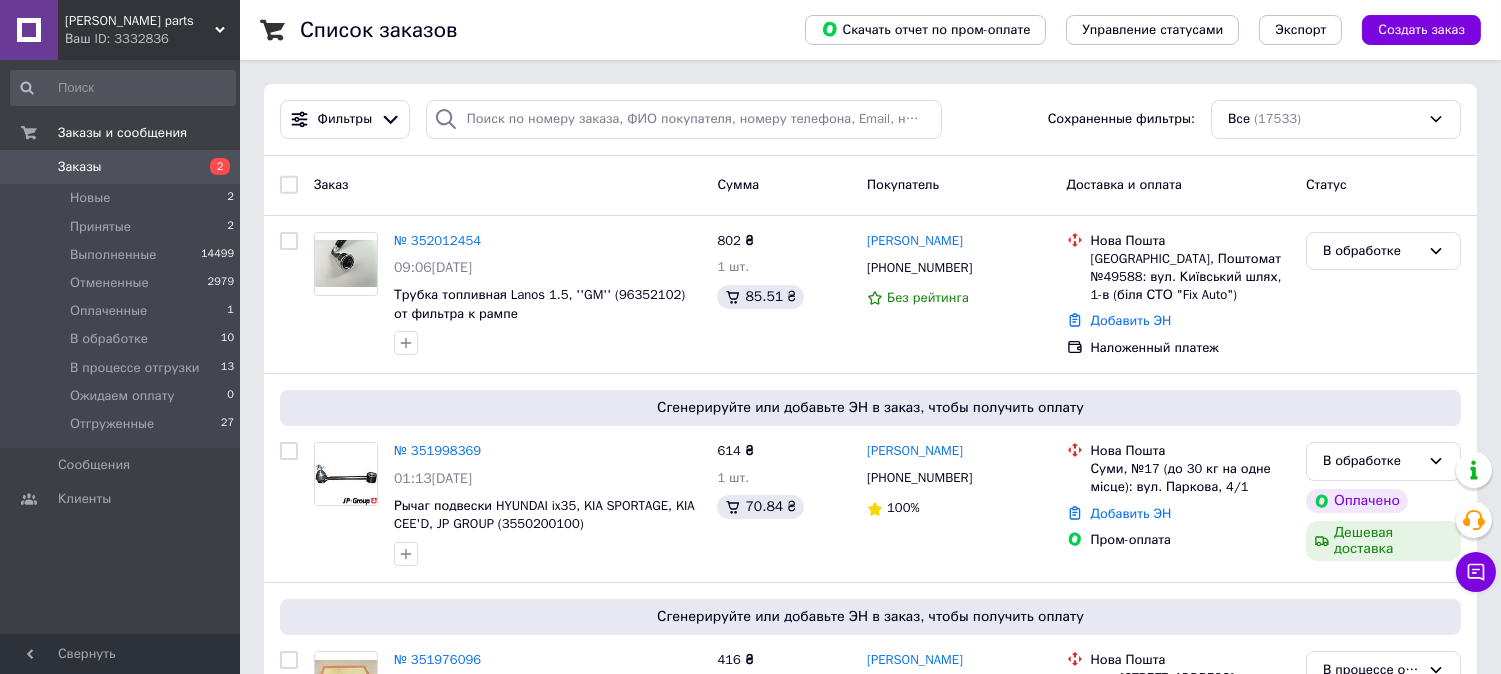 click on "Ваш ID: 3332836" at bounding box center [152, 39] 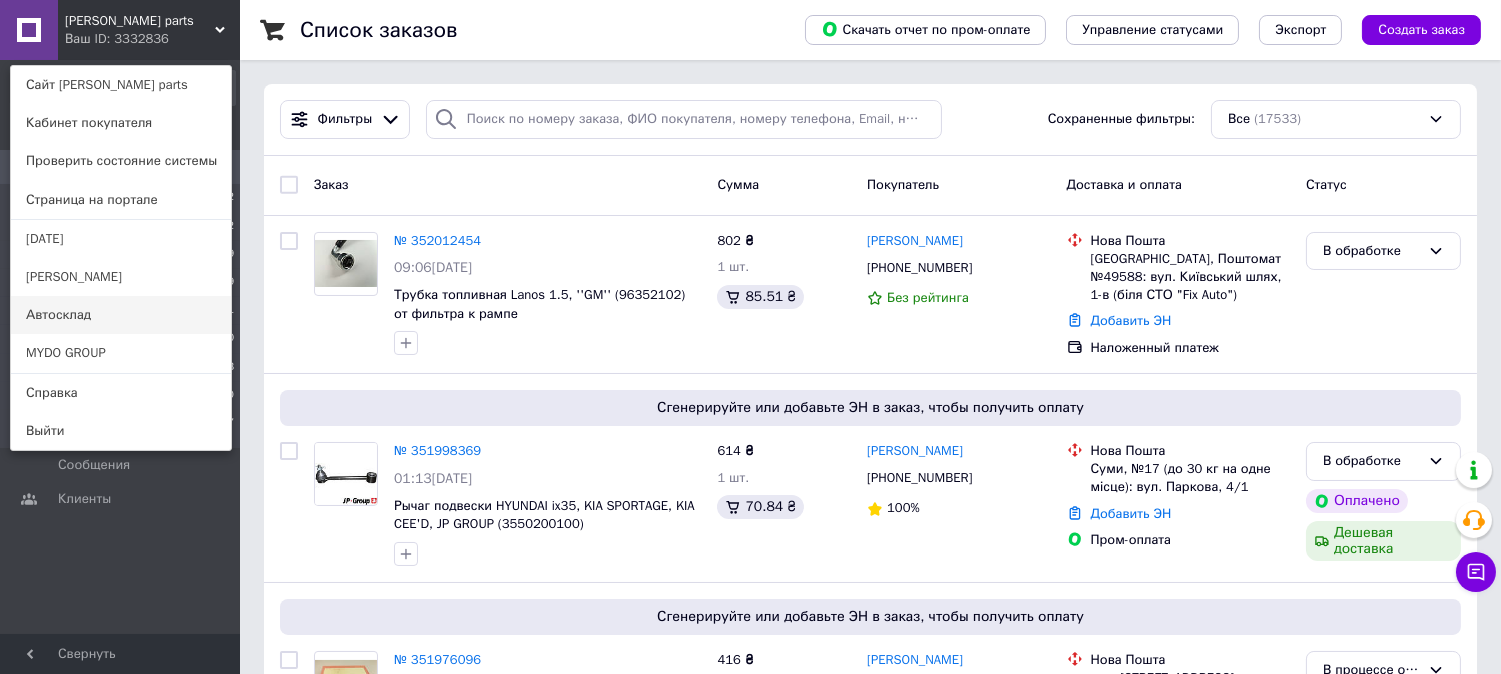 click on "Автосклад" at bounding box center [121, 315] 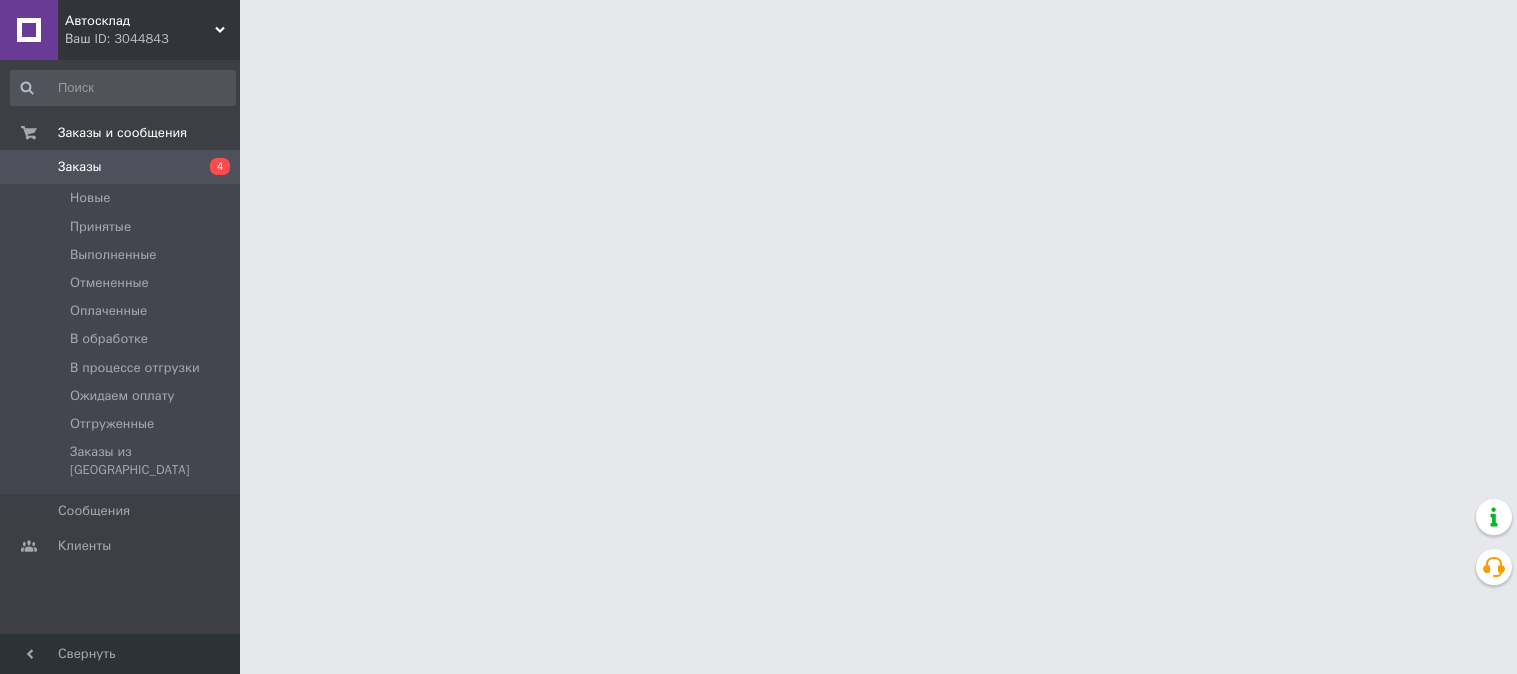 scroll, scrollTop: 0, scrollLeft: 0, axis: both 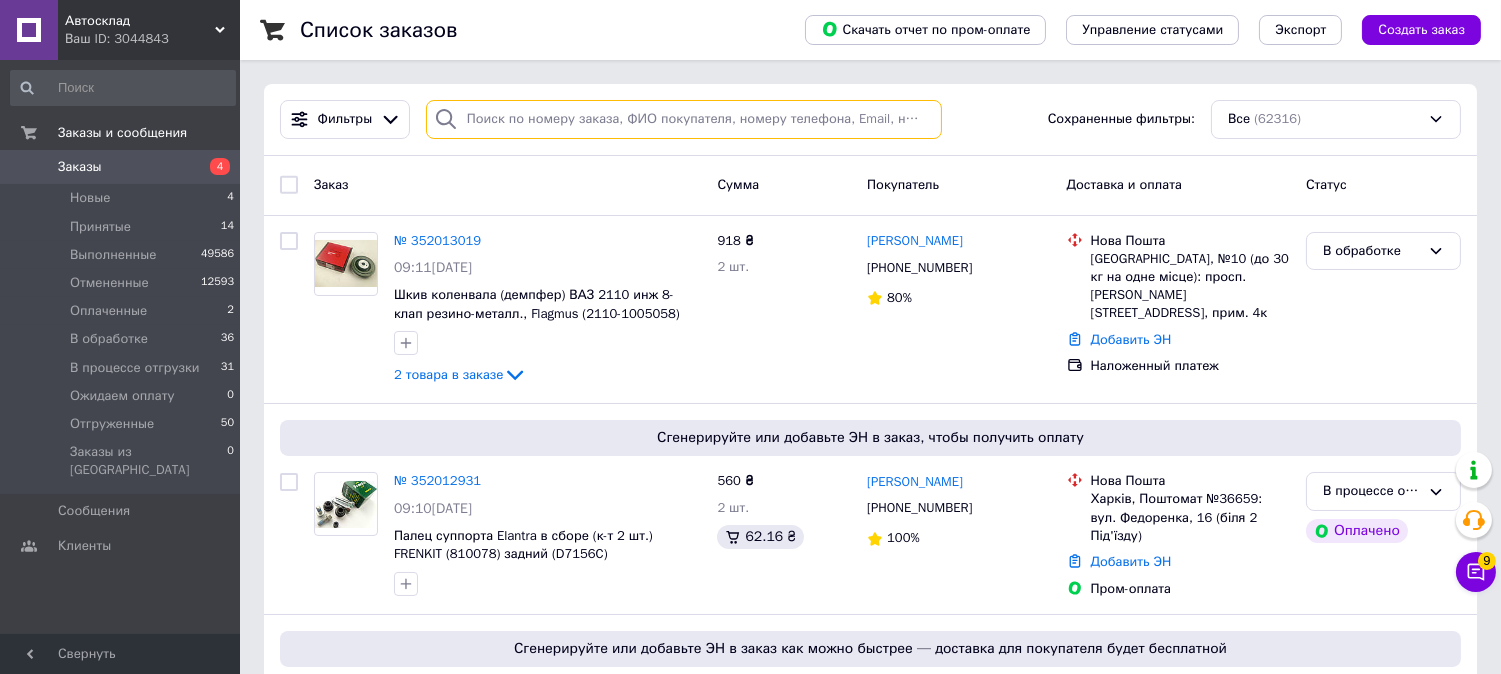 click at bounding box center [684, 119] 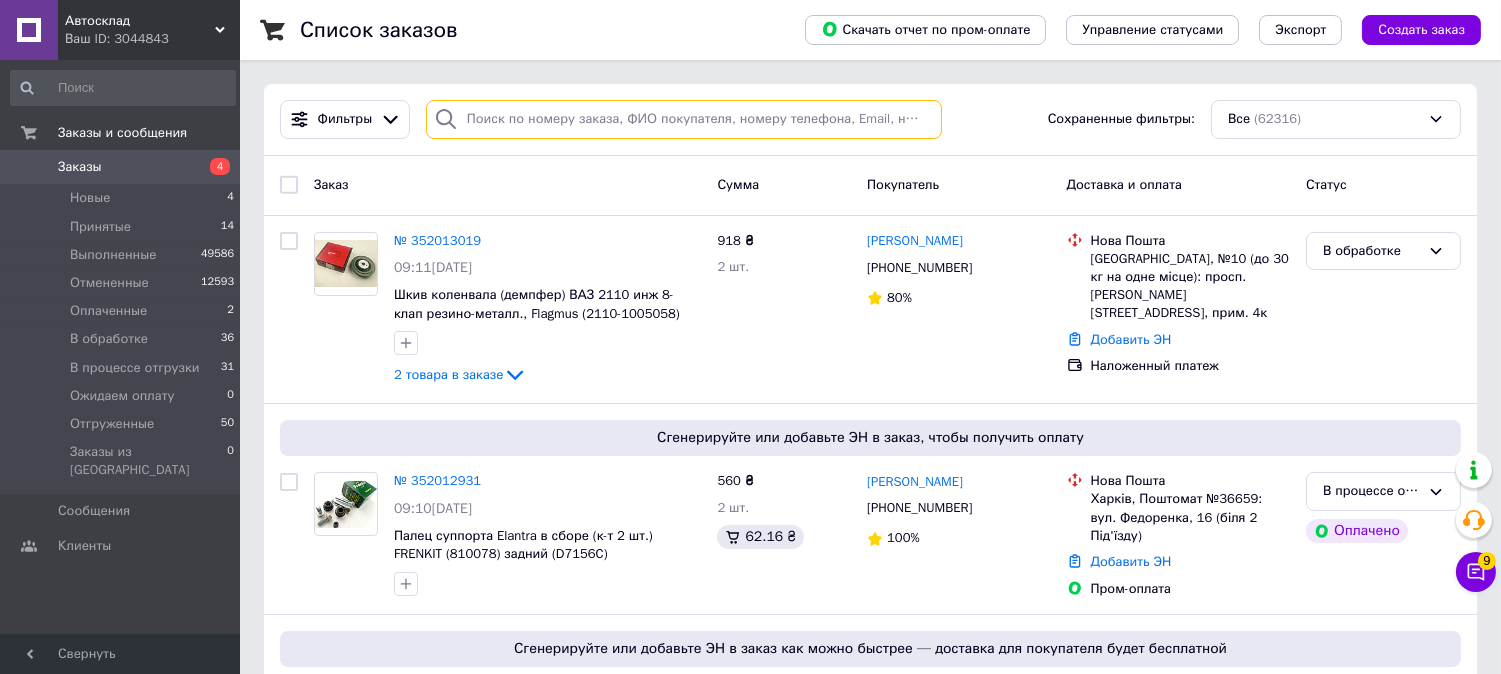 paste on "352012394" 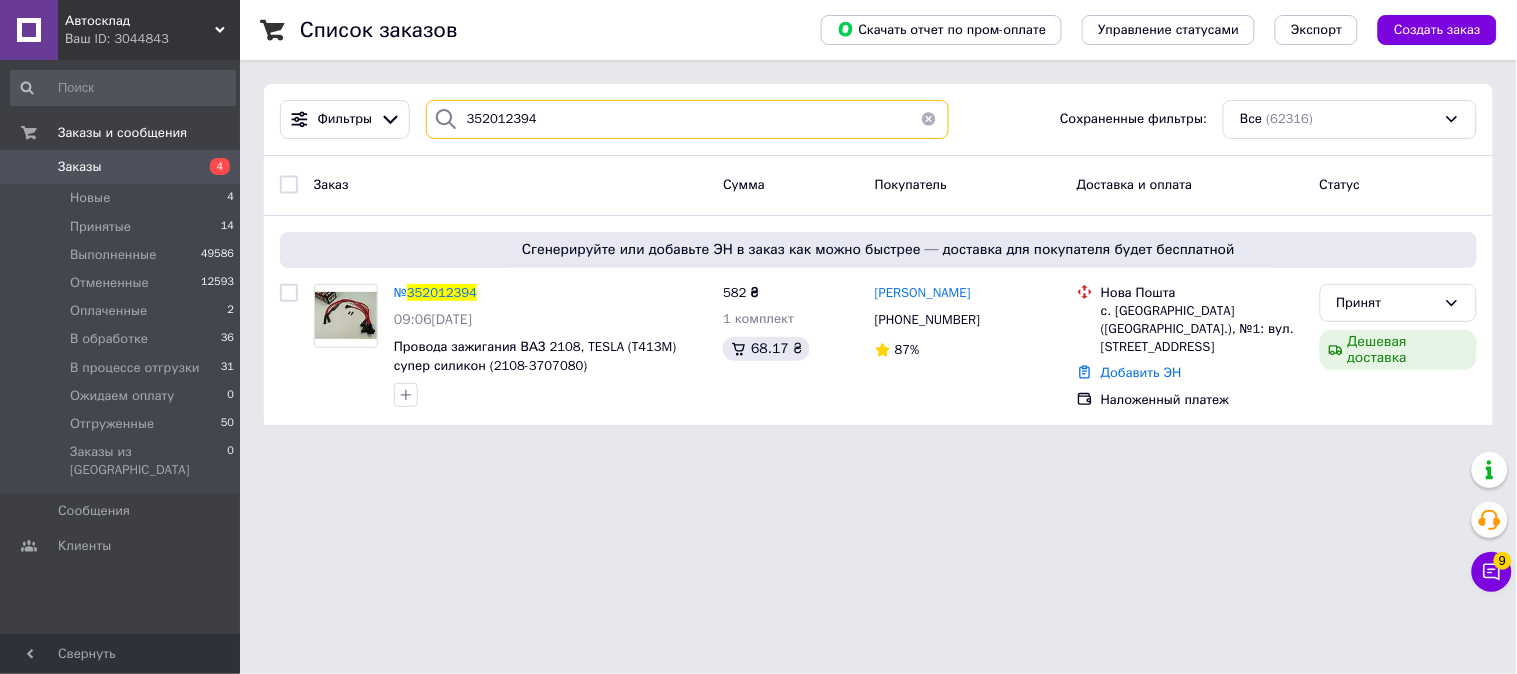 type on "352012394" 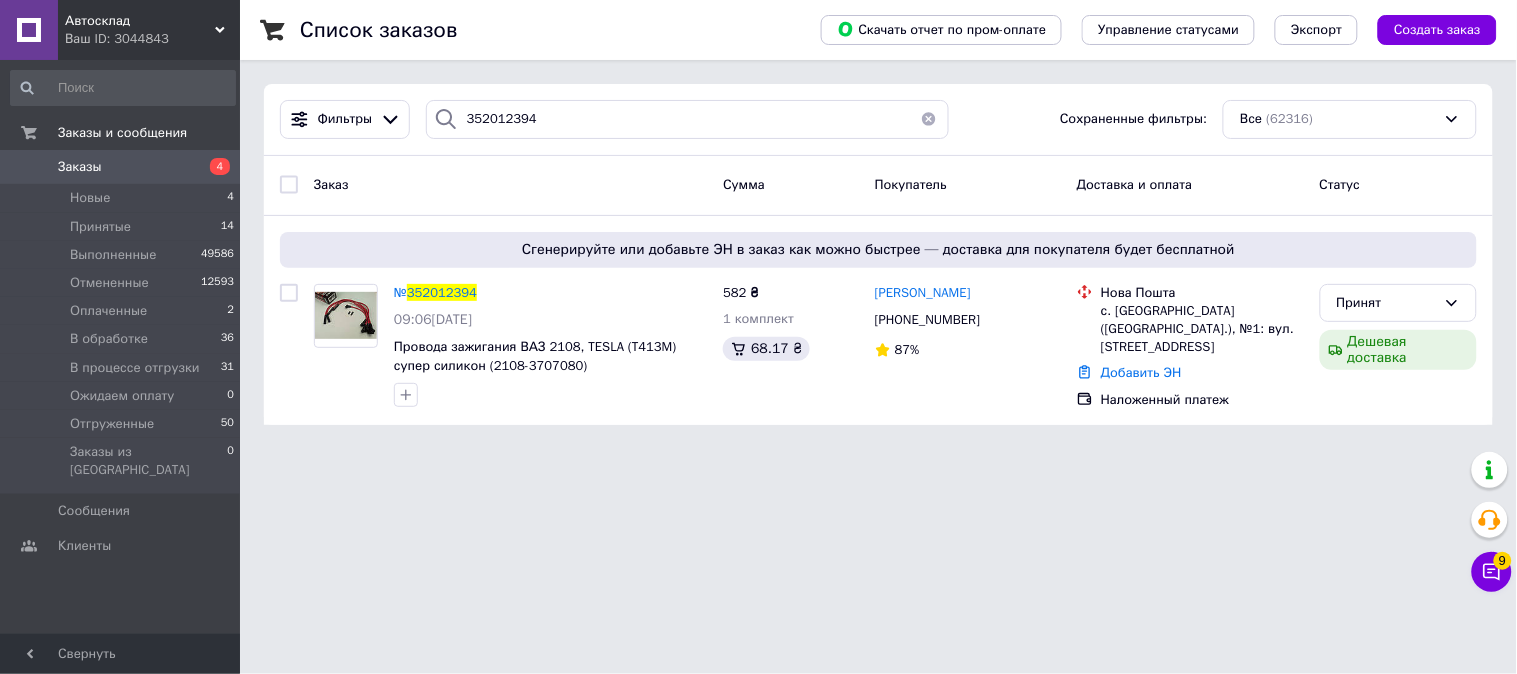 click on "Автосклад Ваш ID: 3044843 Сайт Автосклад Кабинет покупателя Проверить состояние системы Страница на портале [DATE] Авто [PERSON_NAME] parts MYDO GROUP Справка Выйти Заказы и сообщения Заказы 4 Новые 4 Принятые 14 Выполненные 49586 Отмененные 12593 Оплаченные 2 В обработке 36 В процессе отгрузки 31 Ожидаем оплату 0 Отгруженные 50 Заказы из Розетки 0 Сообщения 0 Клиенты Свернуть
Список заказов   Скачать отчет по пром-оплате Управление статусами Экспорт Создать заказ Фильтры 352012394 Сохраненные фильтры: Все №  9" at bounding box center (758, 224) 